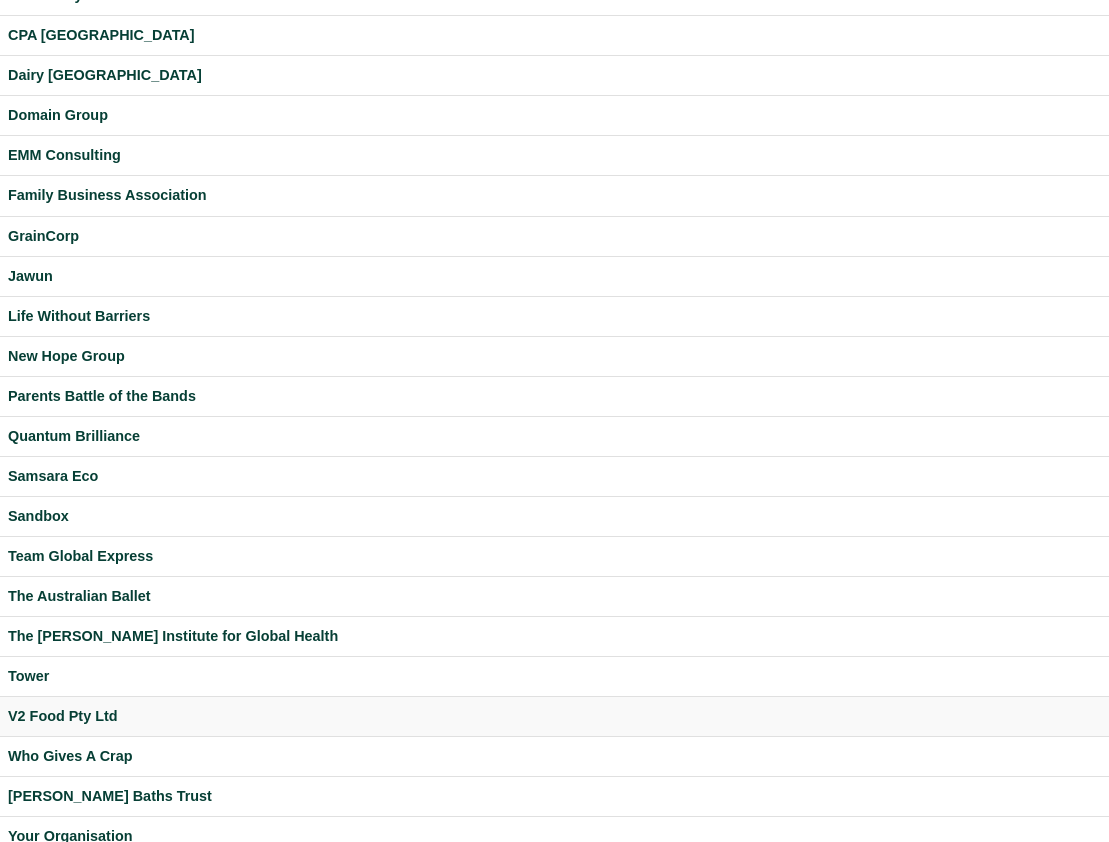 scroll, scrollTop: 193, scrollLeft: 0, axis: vertical 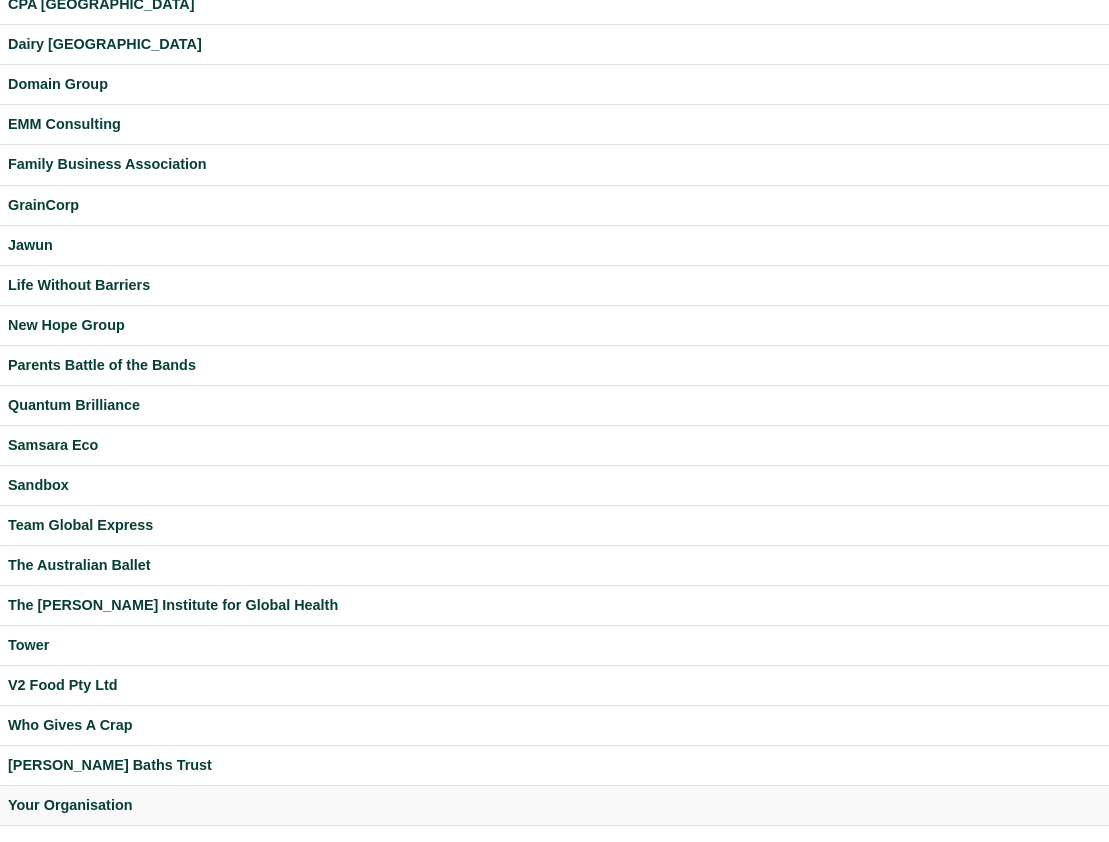 click on "Your Organisation" at bounding box center [554, 805] 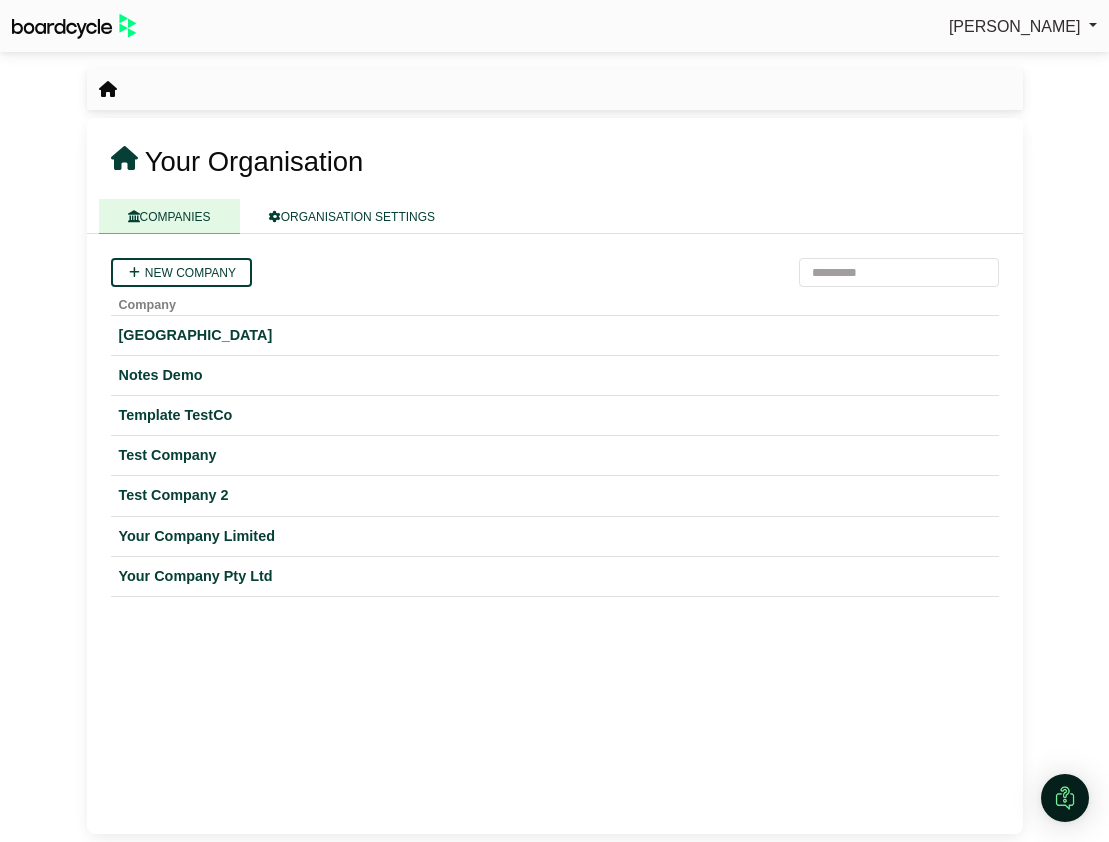 scroll, scrollTop: 0, scrollLeft: 0, axis: both 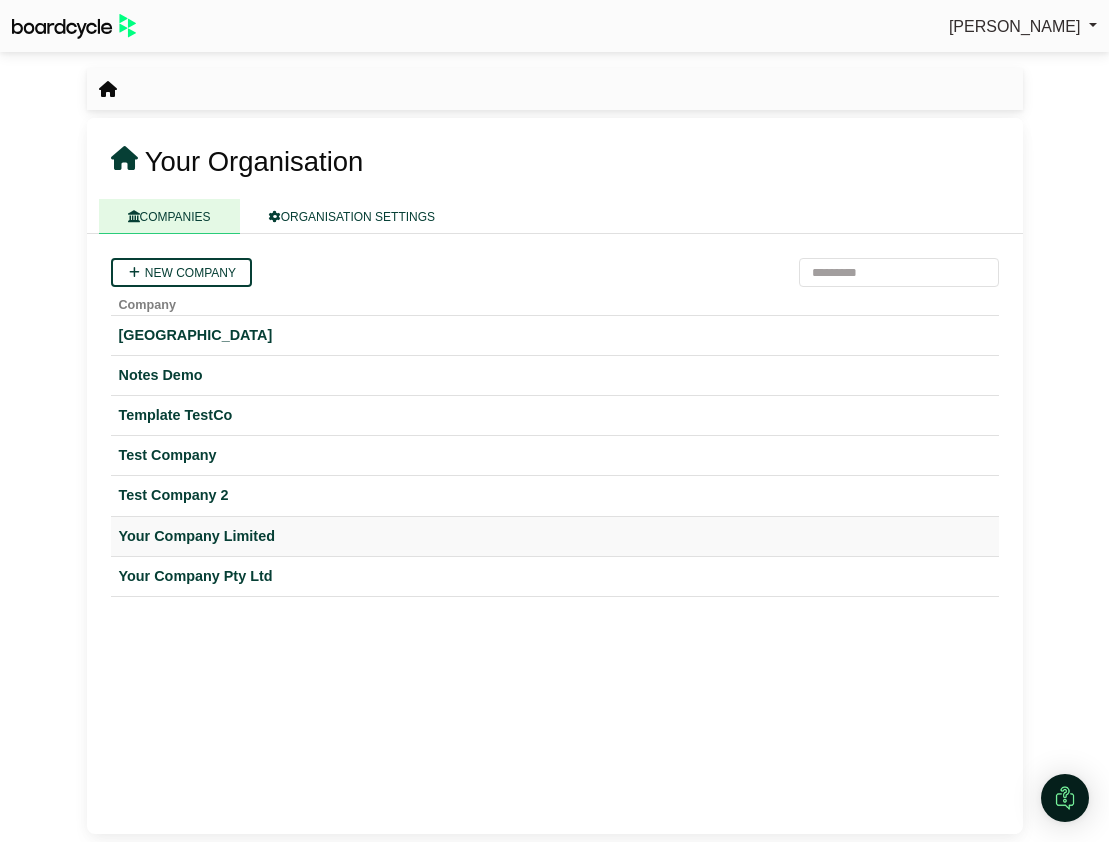 click on "Your Company Limited" at bounding box center [555, 536] 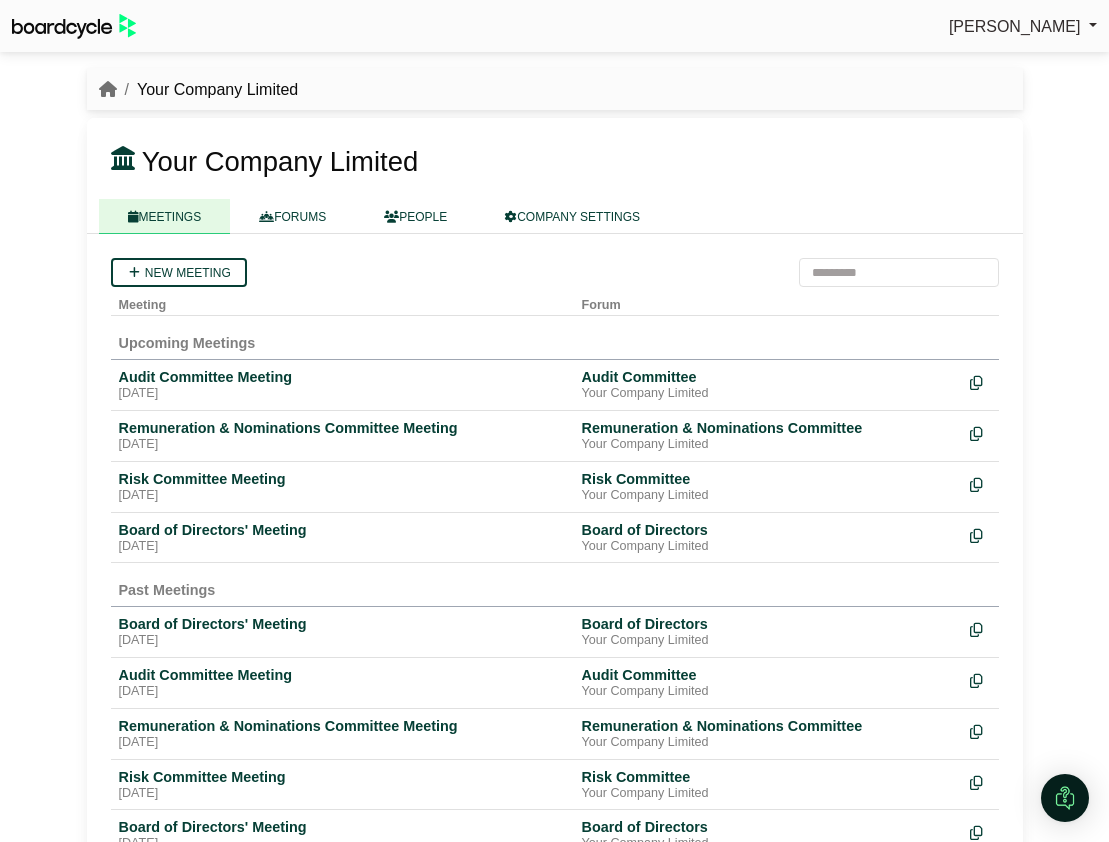 scroll, scrollTop: 0, scrollLeft: 0, axis: both 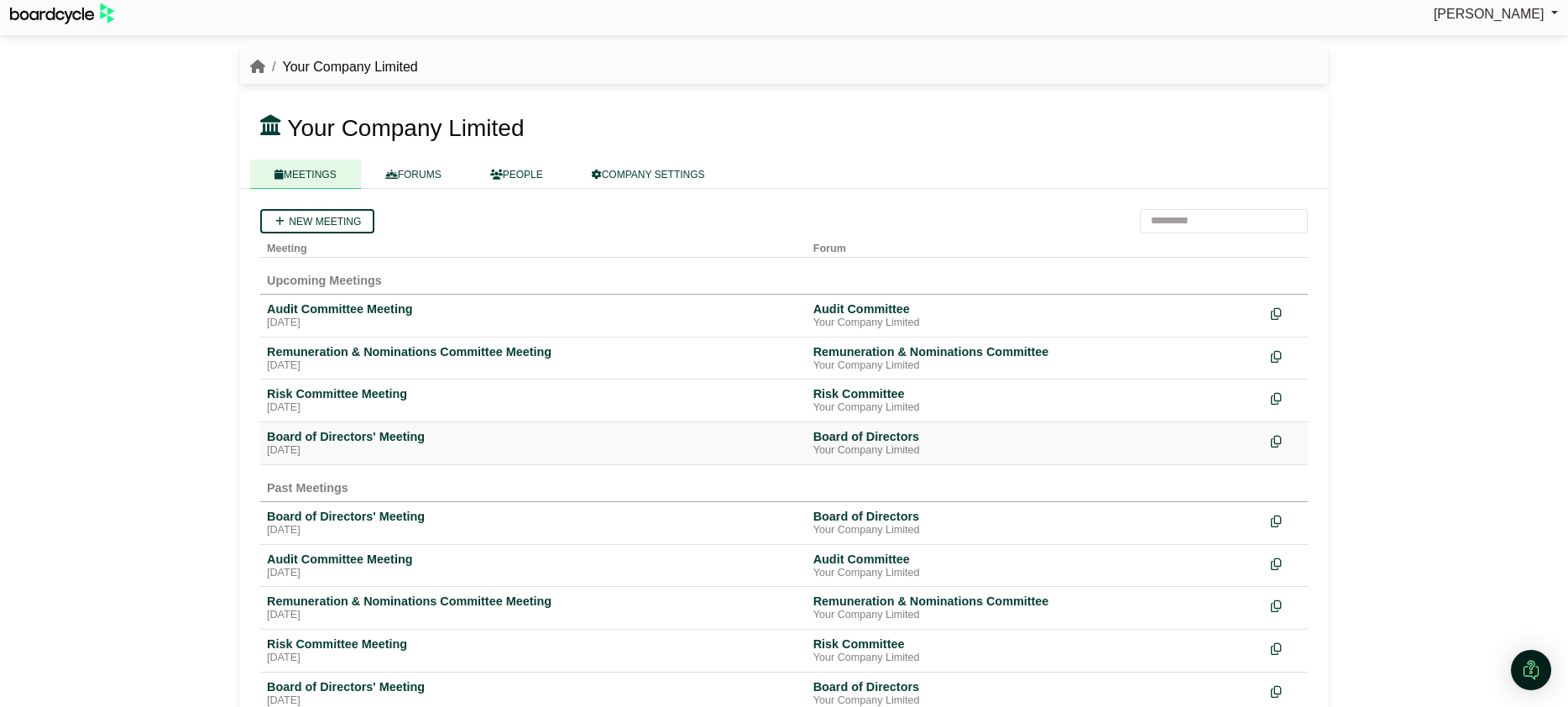 click on "Tuesday, 29 July 2025" at bounding box center (533, 451) 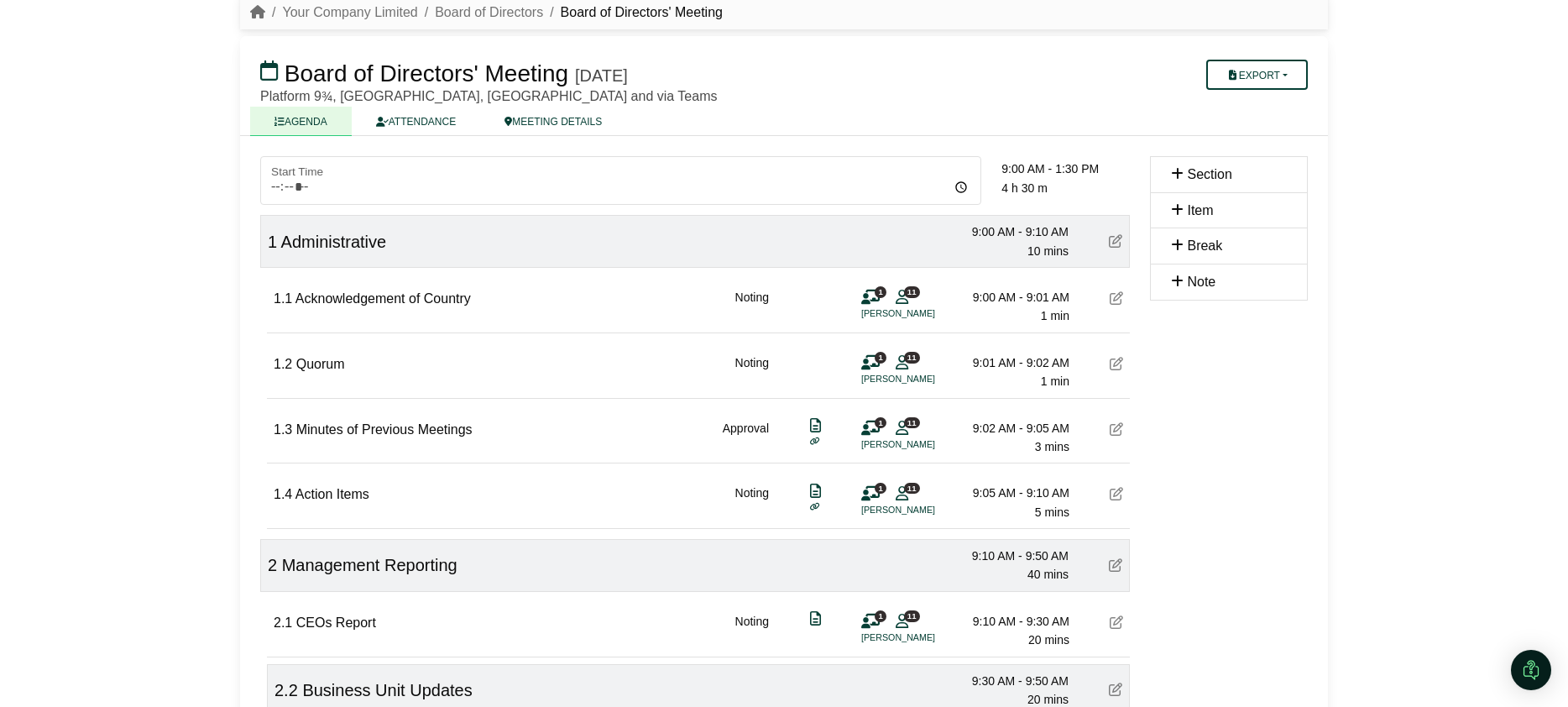 scroll, scrollTop: 61, scrollLeft: 0, axis: vertical 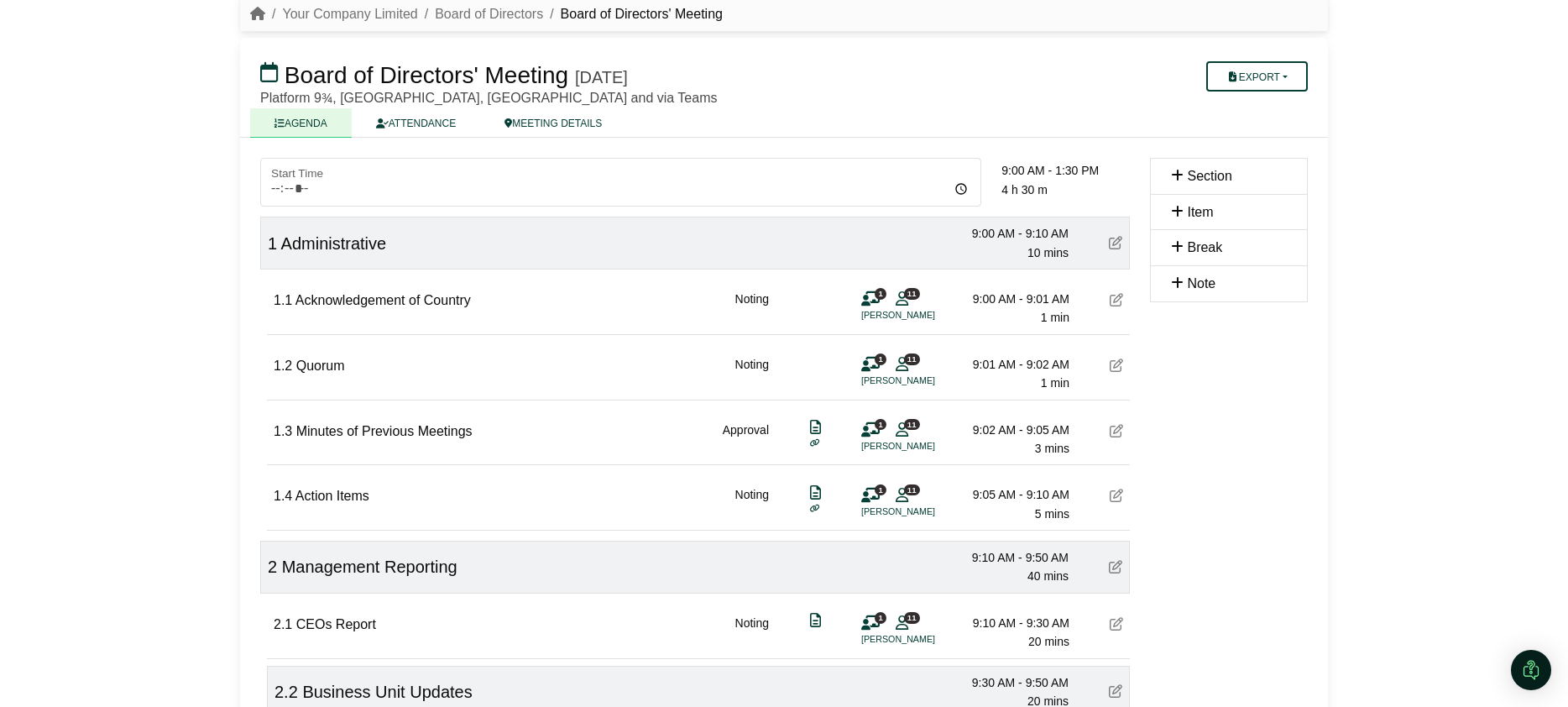 type 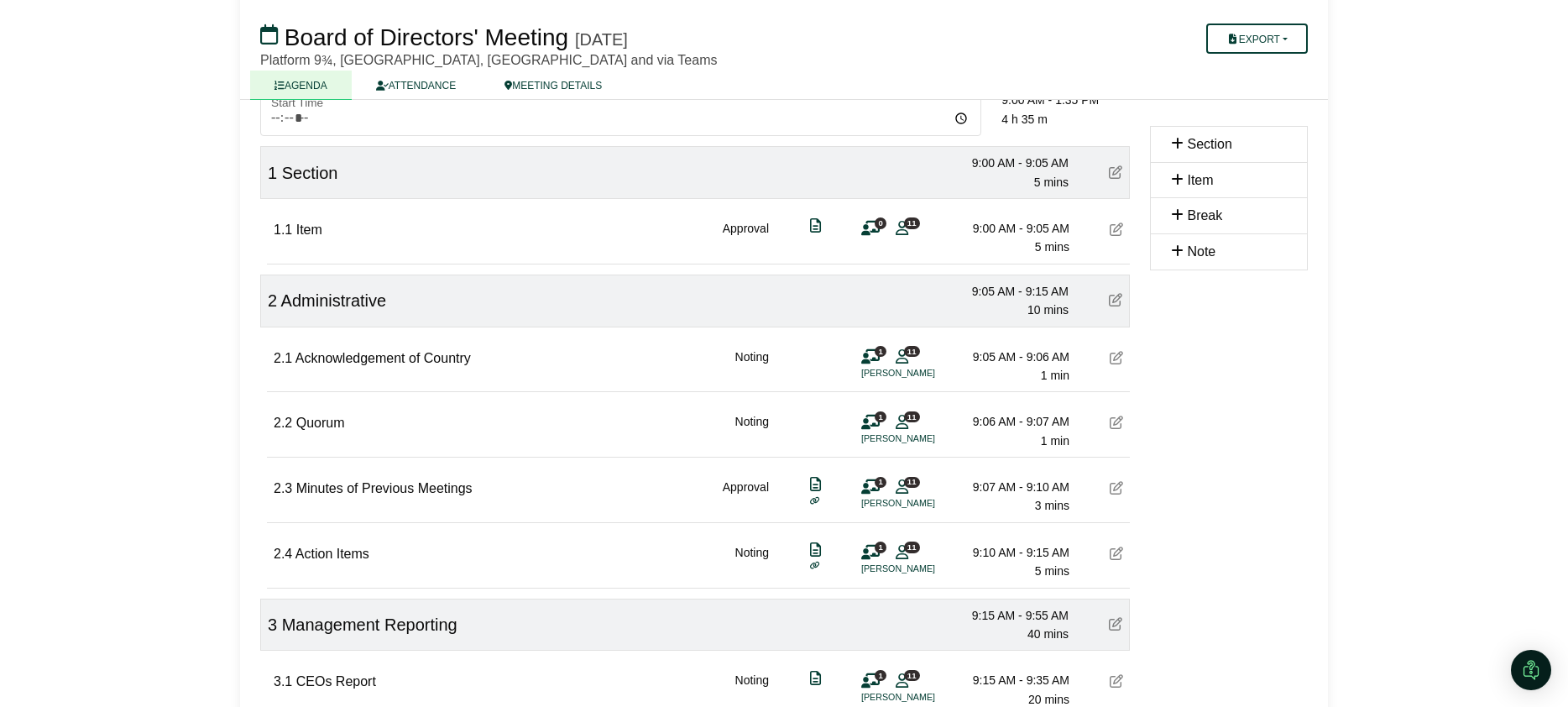 scroll, scrollTop: 135, scrollLeft: 0, axis: vertical 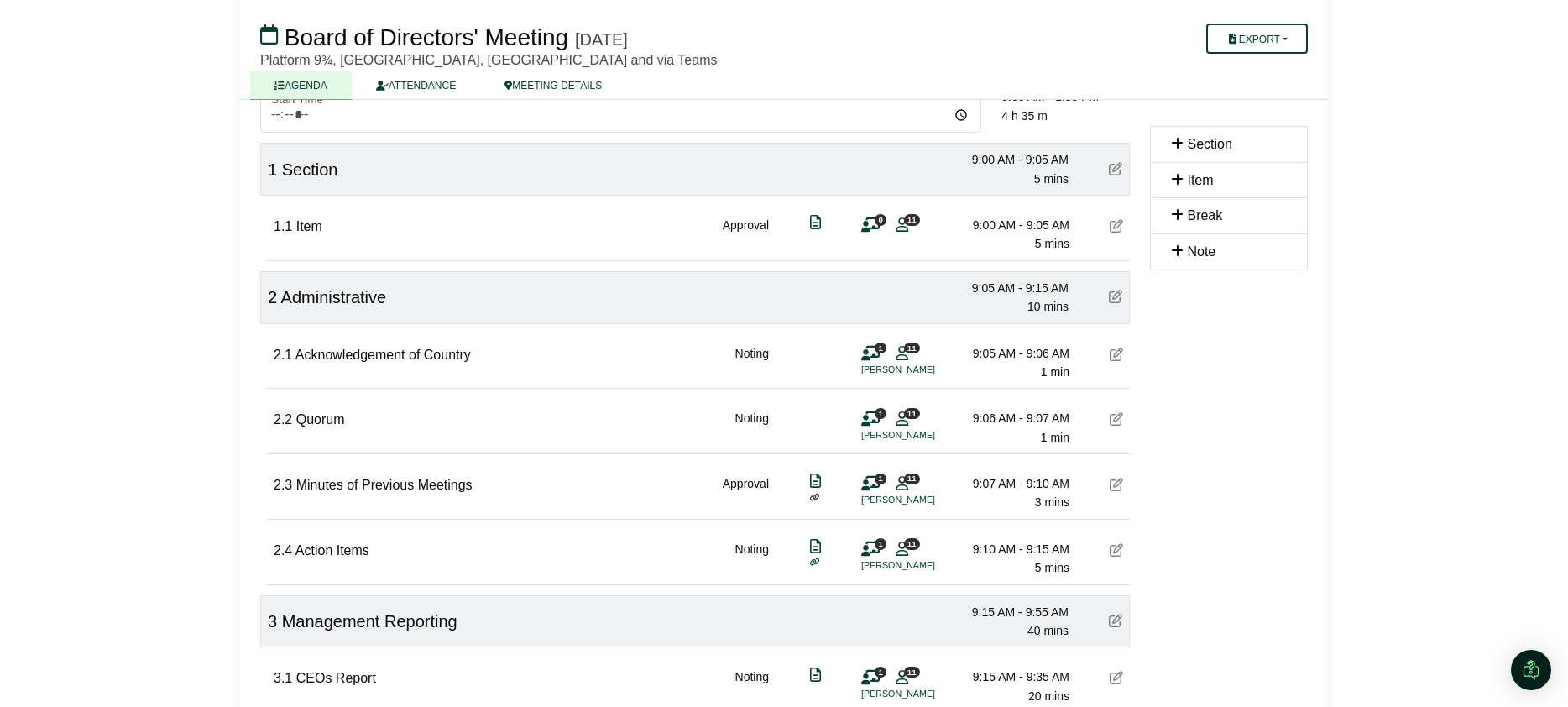 type 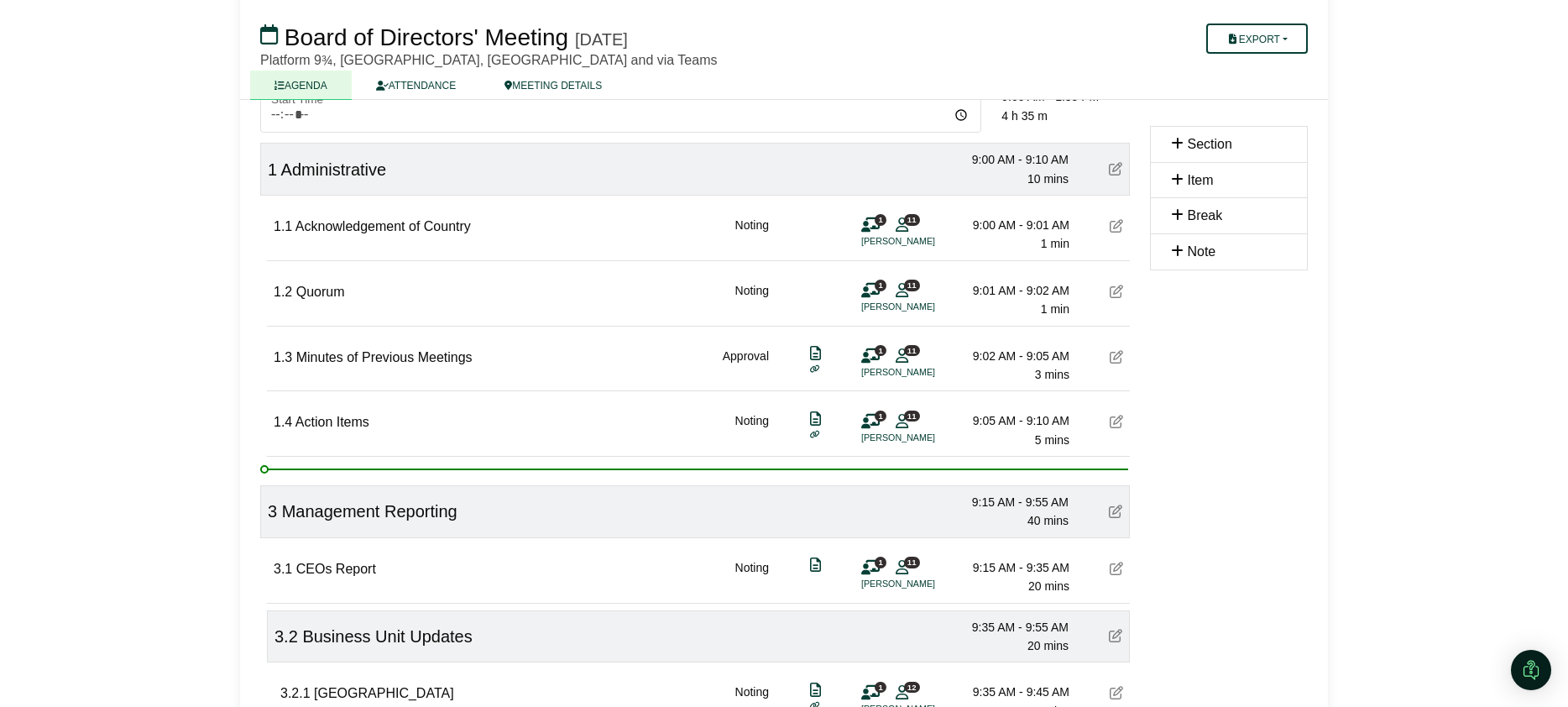 type 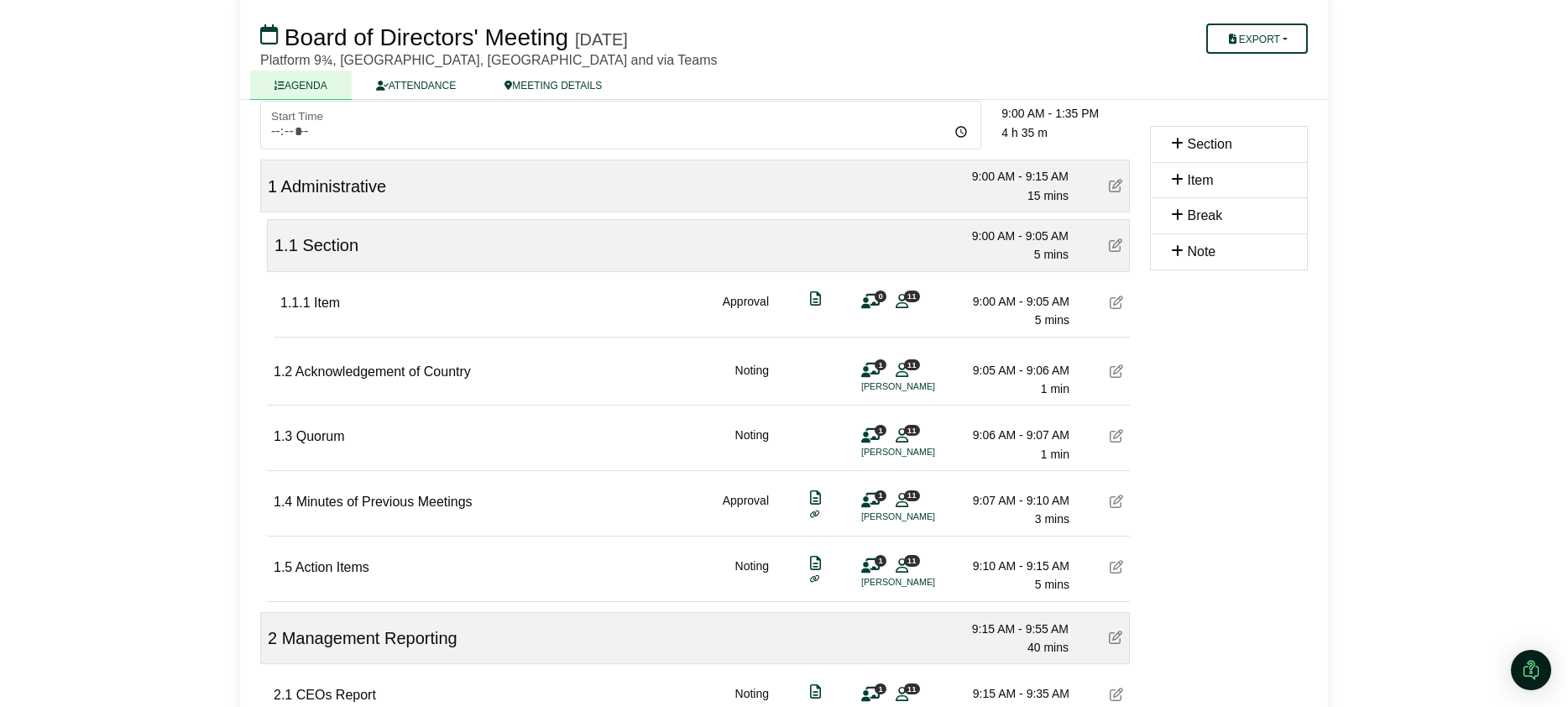 scroll, scrollTop: 118, scrollLeft: 0, axis: vertical 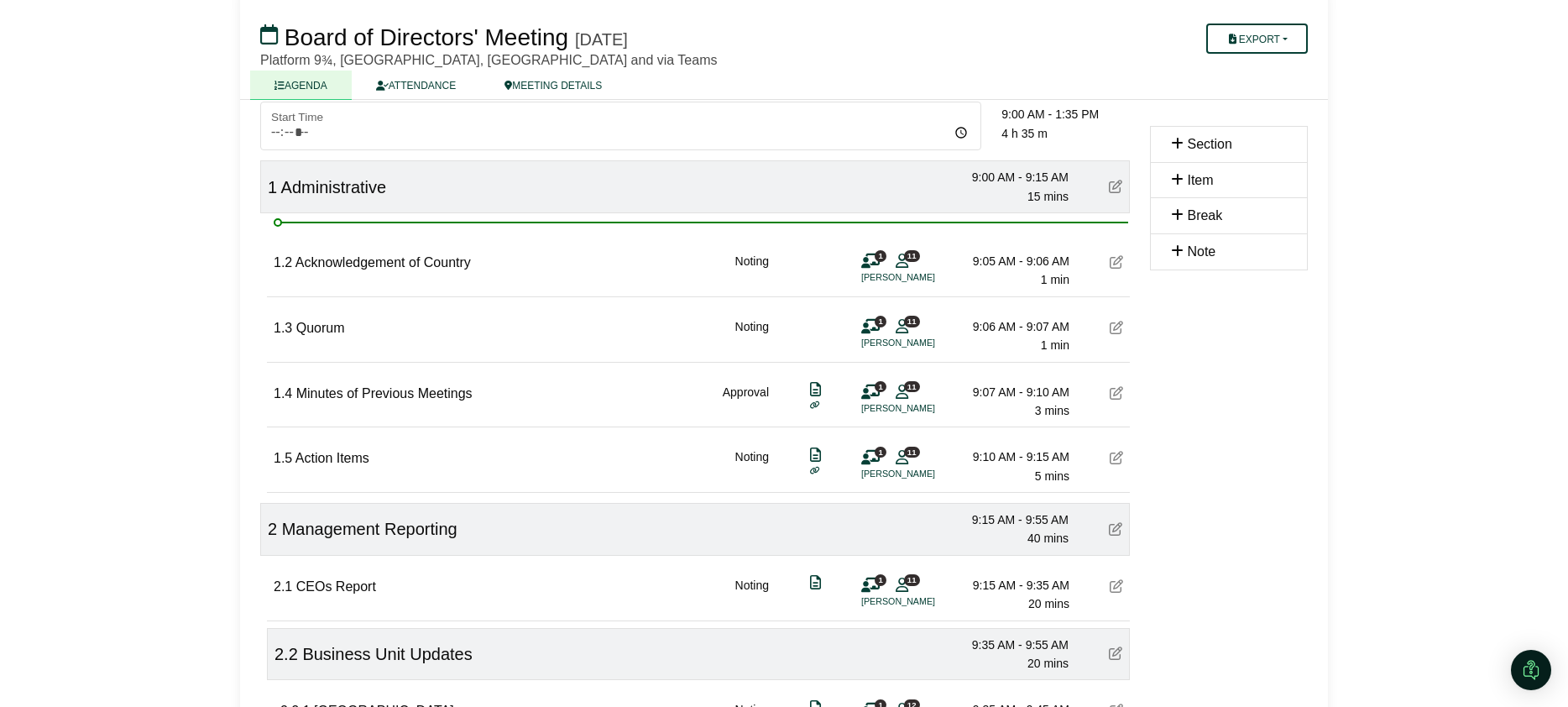 type 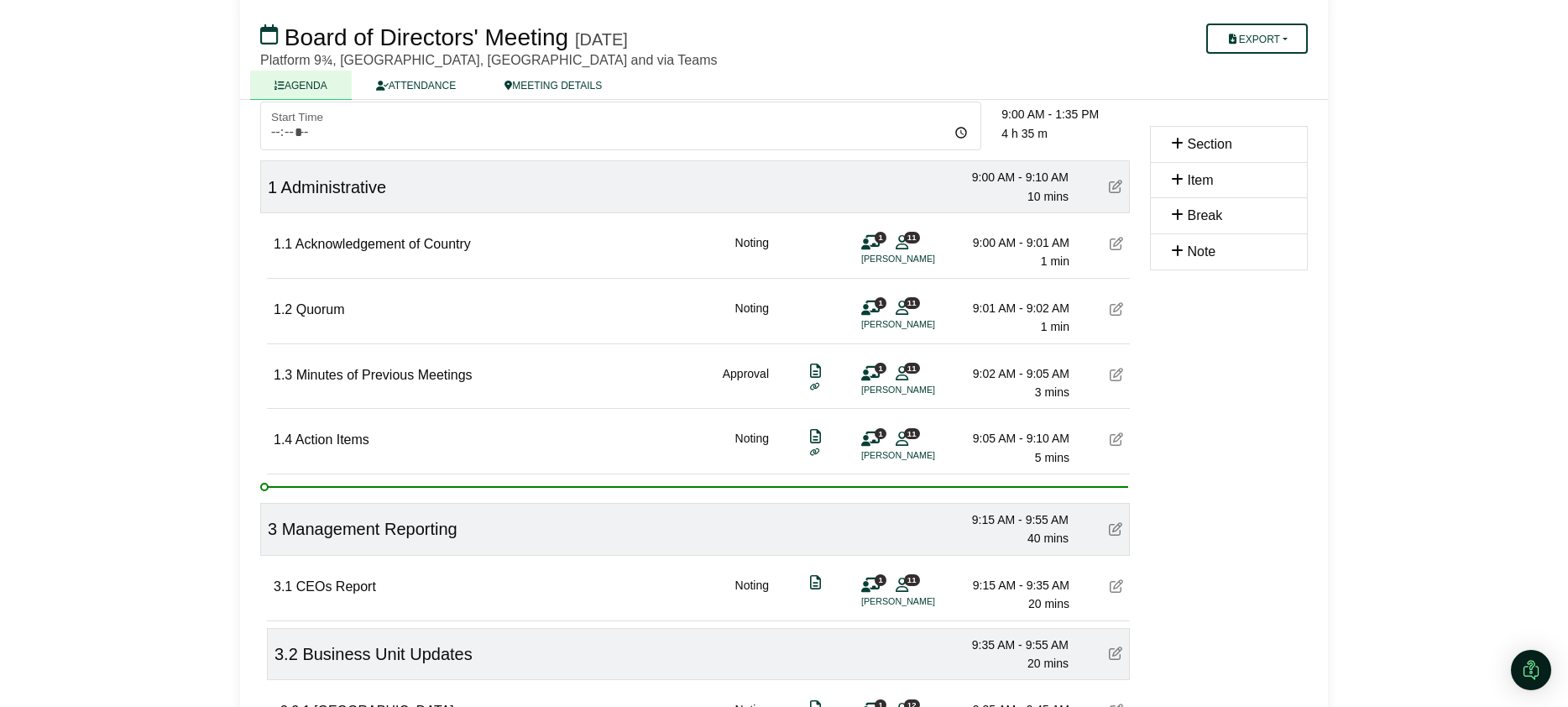 type 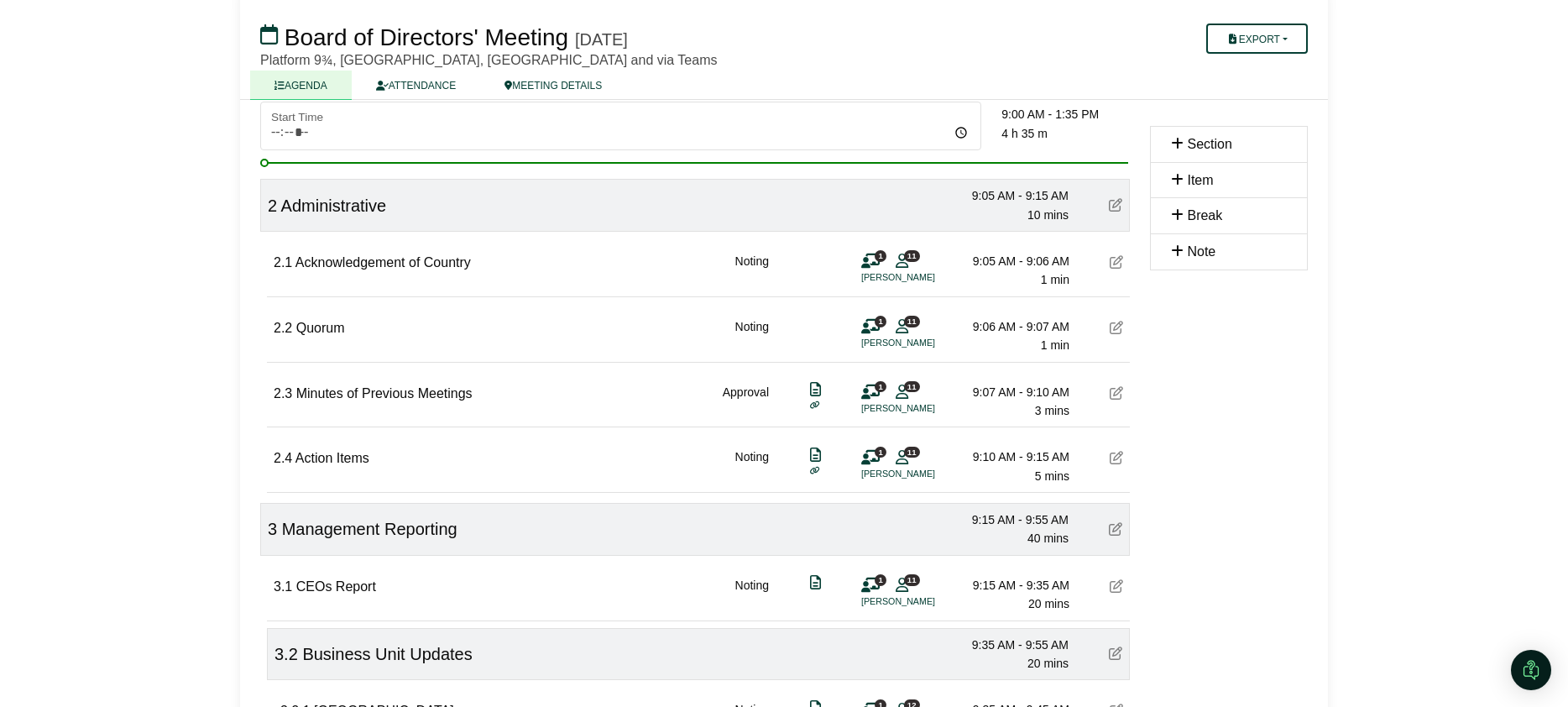 type 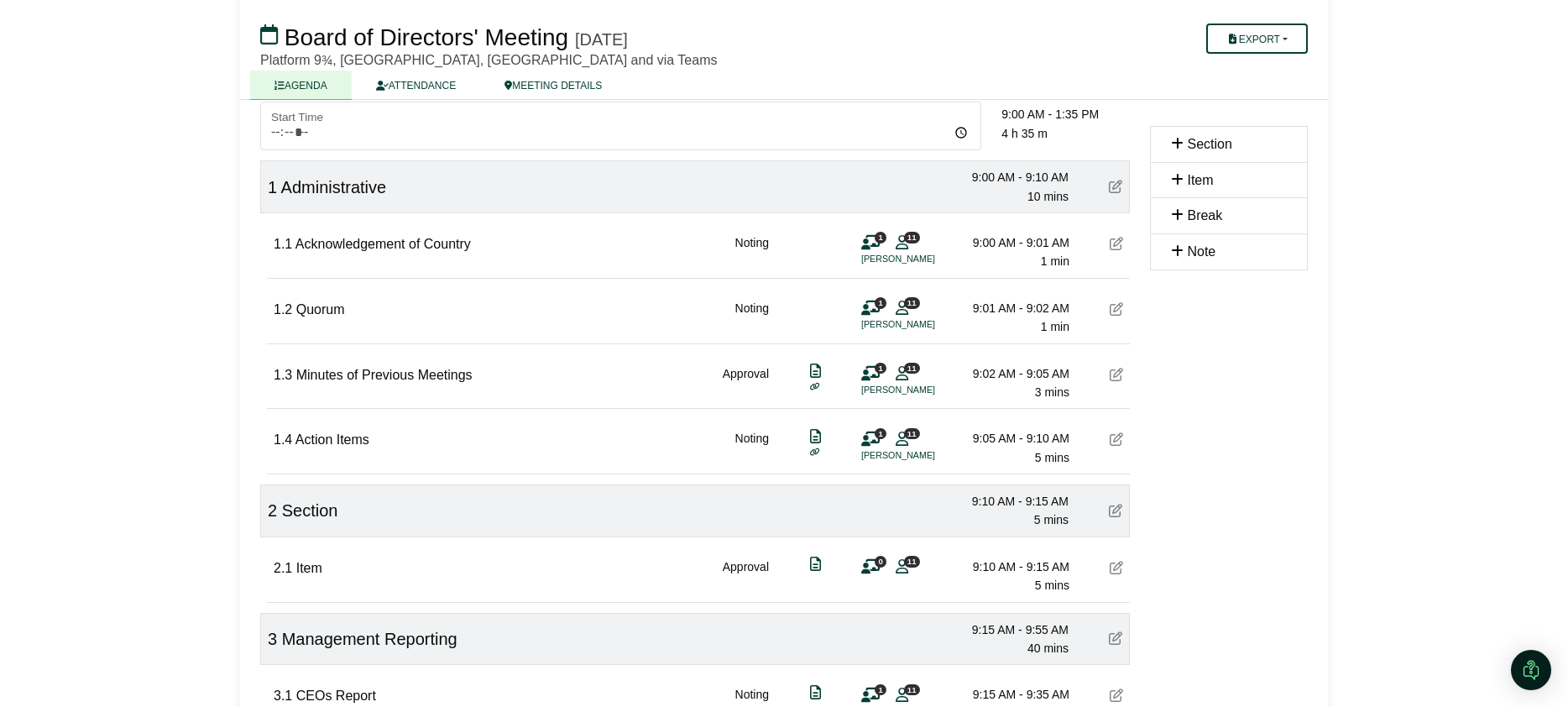 scroll, scrollTop: 123, scrollLeft: 0, axis: vertical 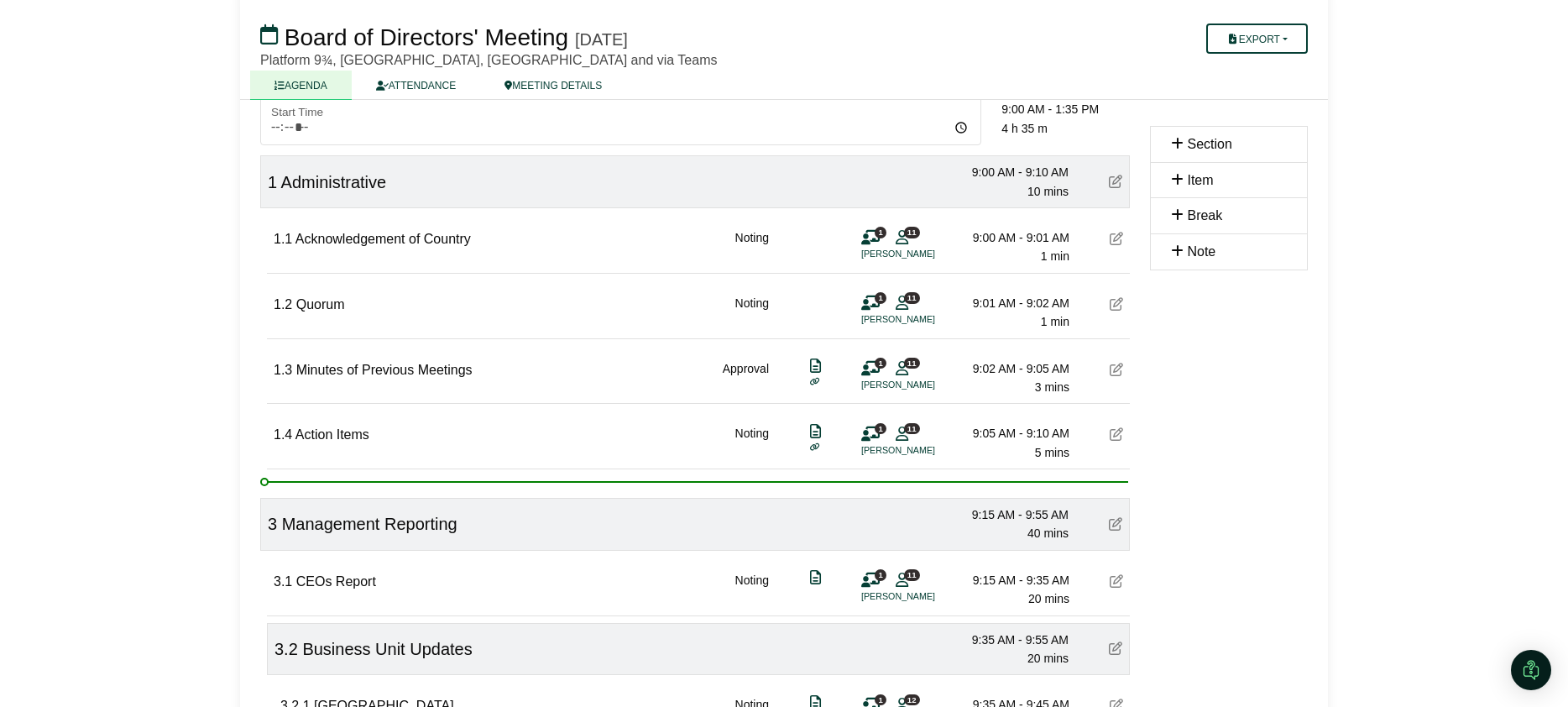 type 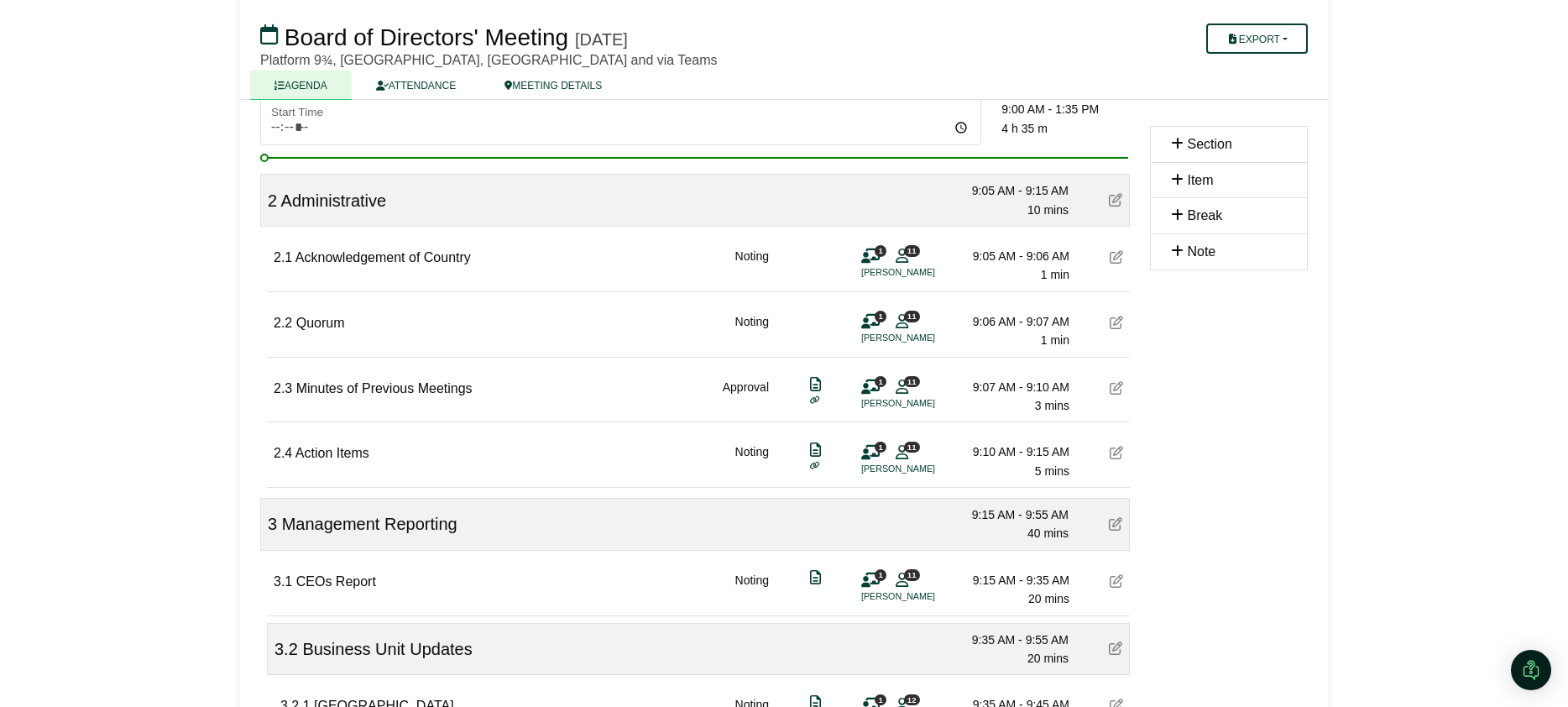 type 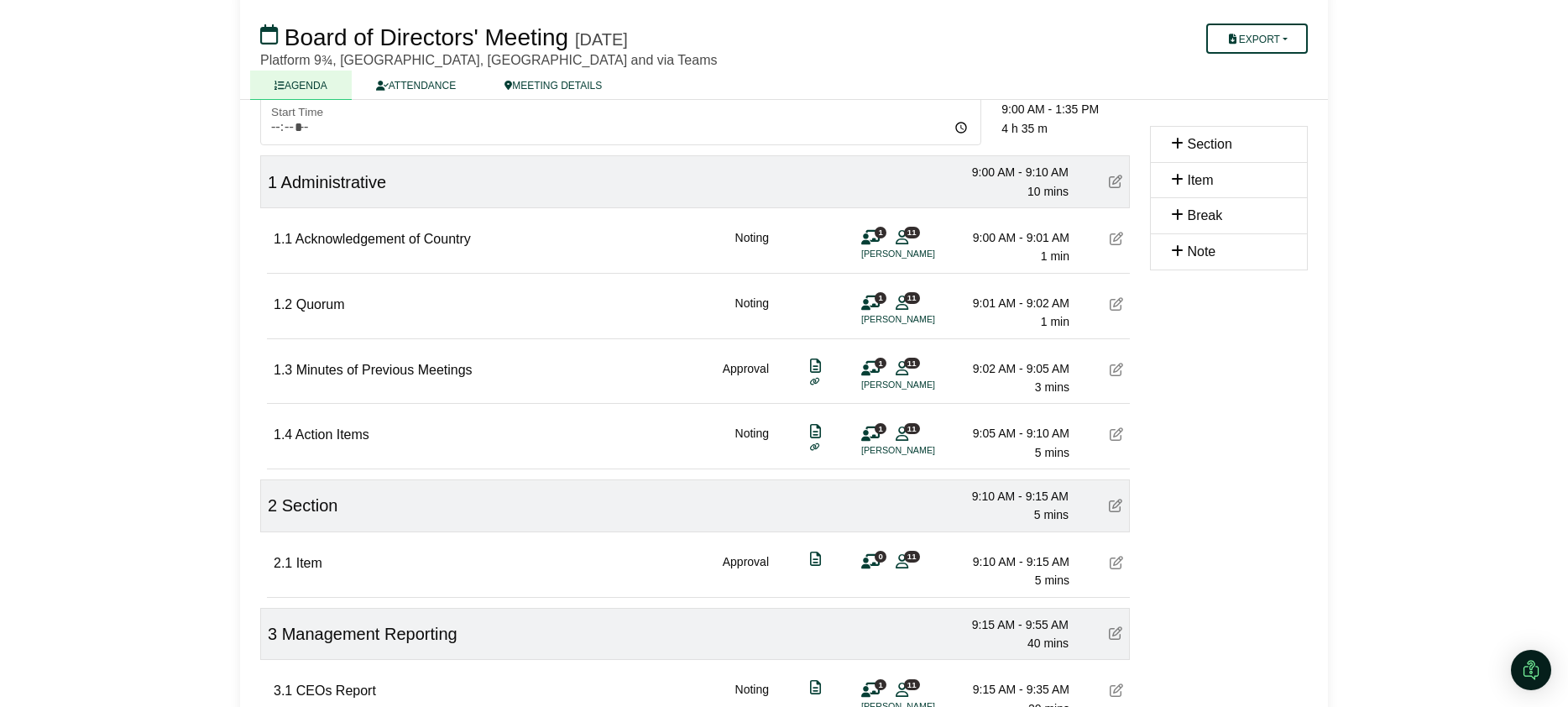 type 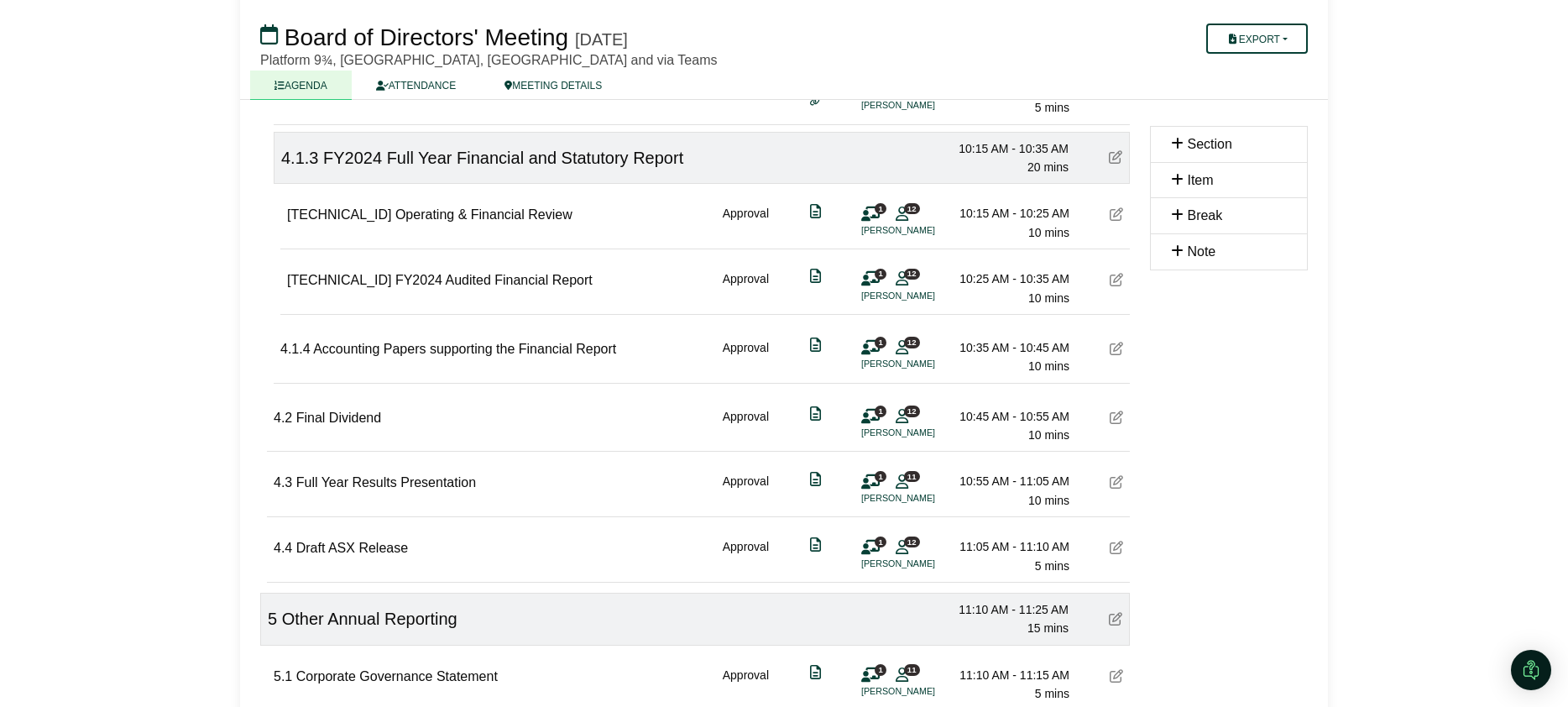 scroll, scrollTop: 1186, scrollLeft: 0, axis: vertical 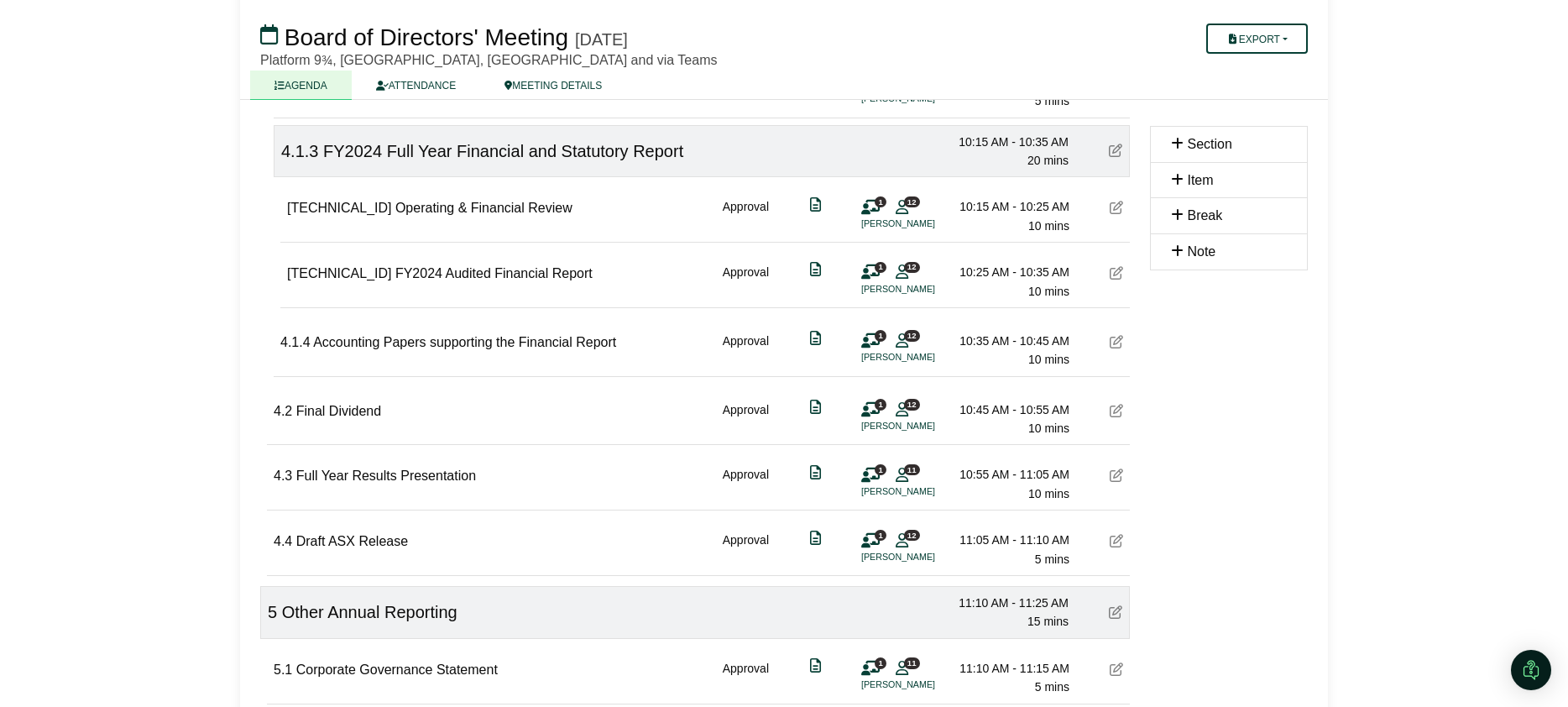click at bounding box center [1116, 273] 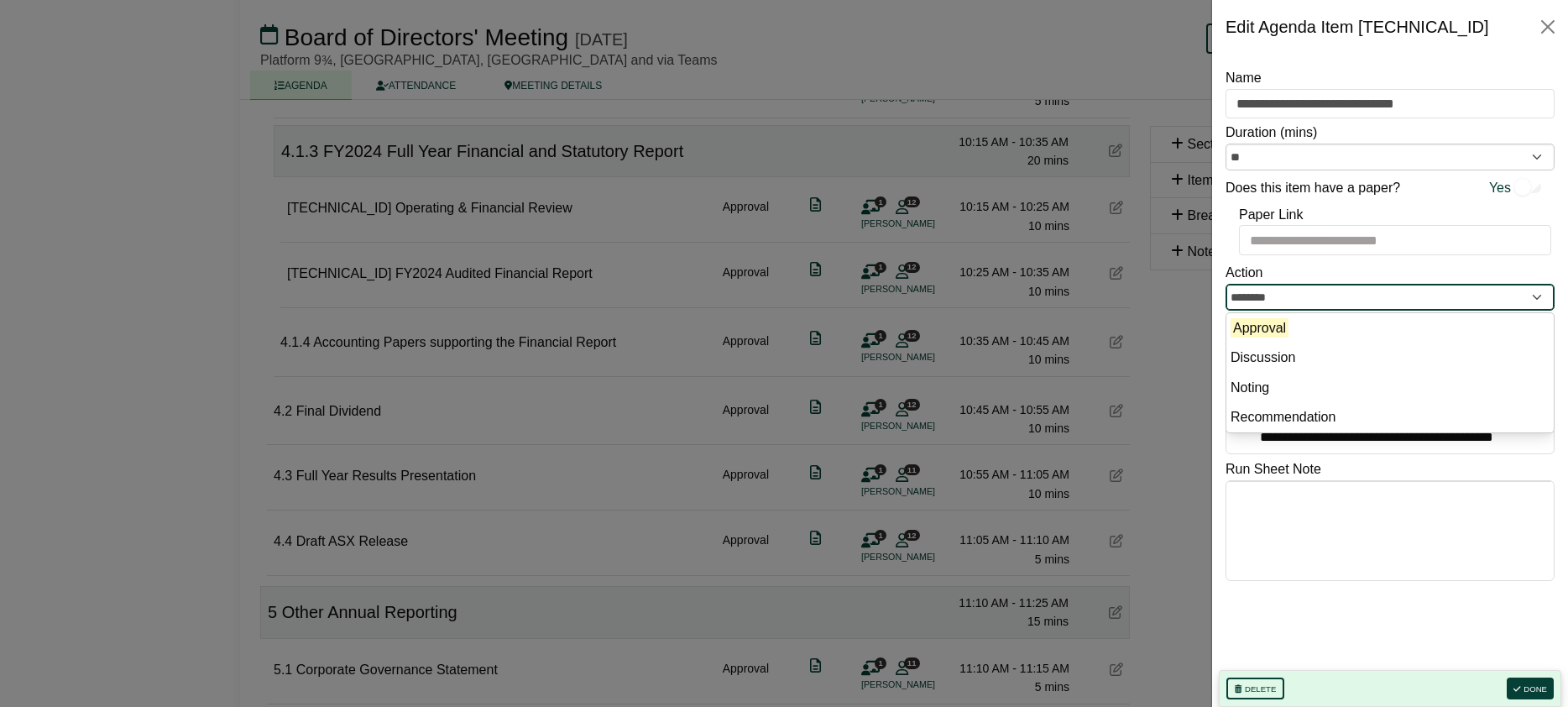 click on "********" at bounding box center [1390, 297] 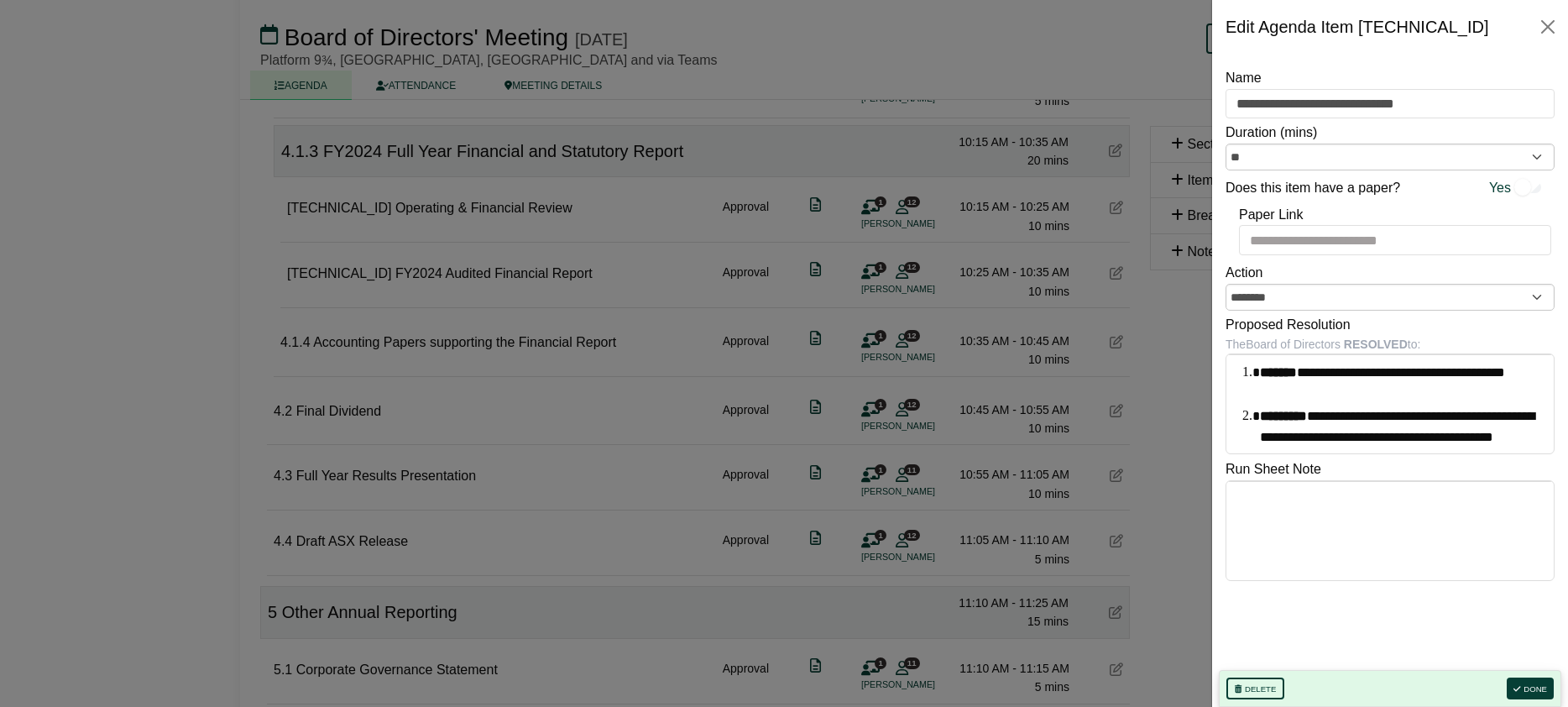 click on "Action ********" at bounding box center [1390, 286] 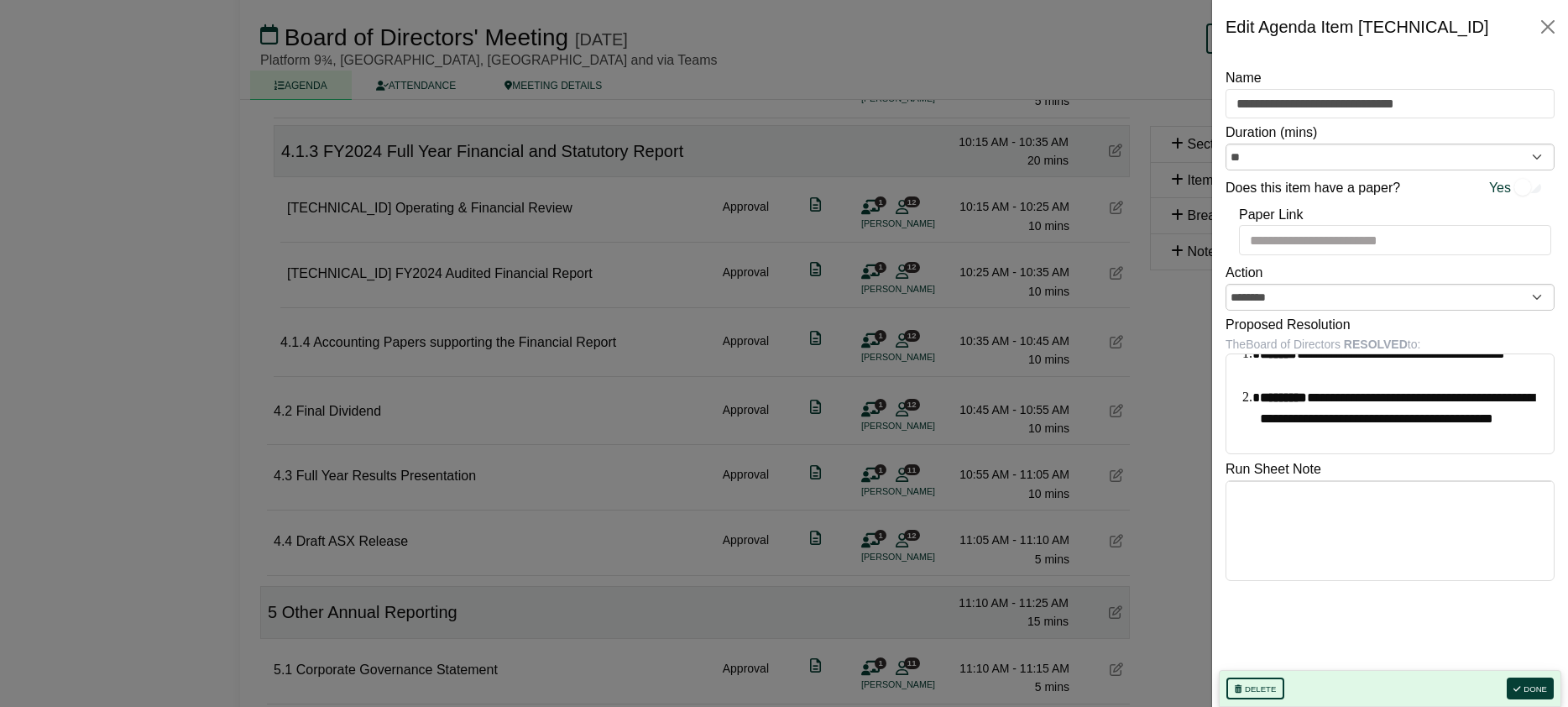 scroll, scrollTop: 0, scrollLeft: 0, axis: both 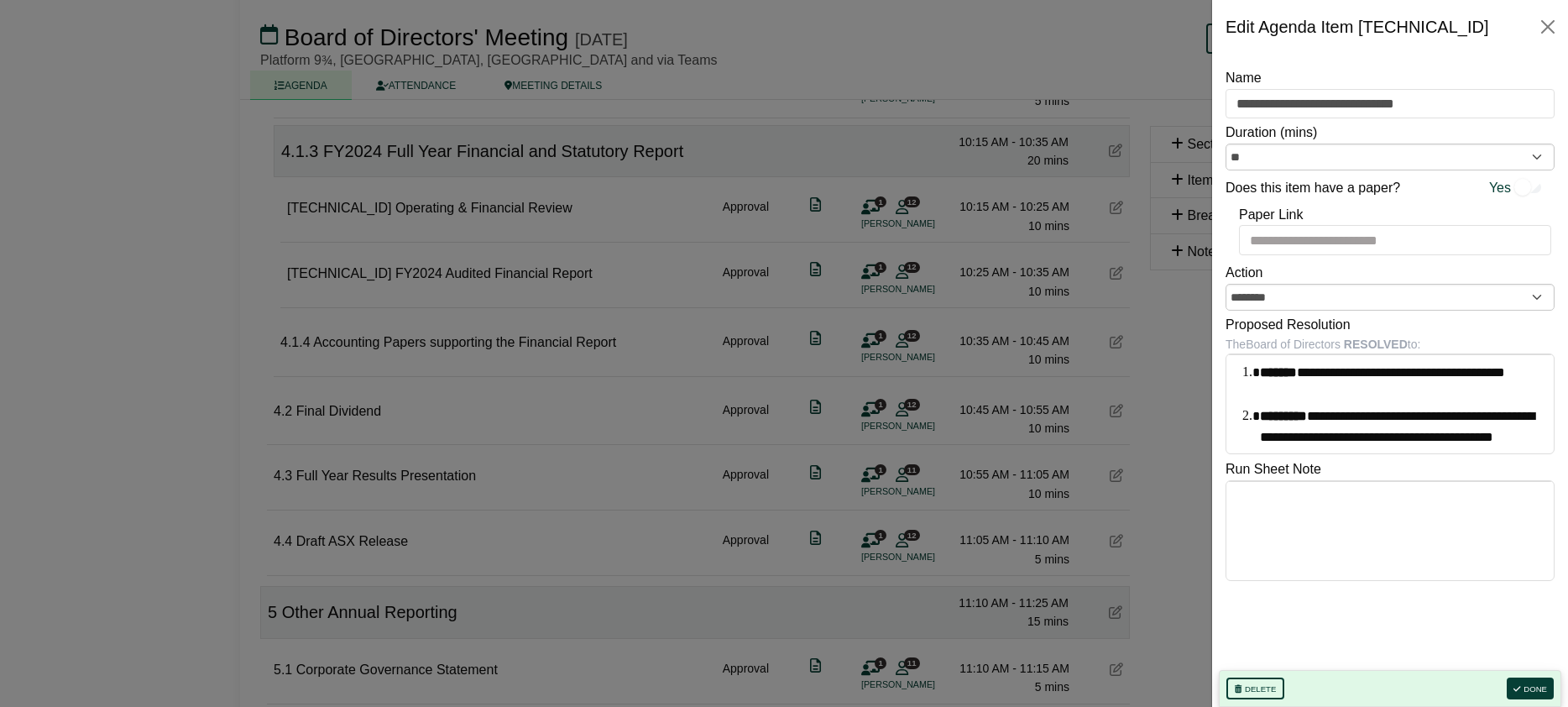 click at bounding box center (784, 354) 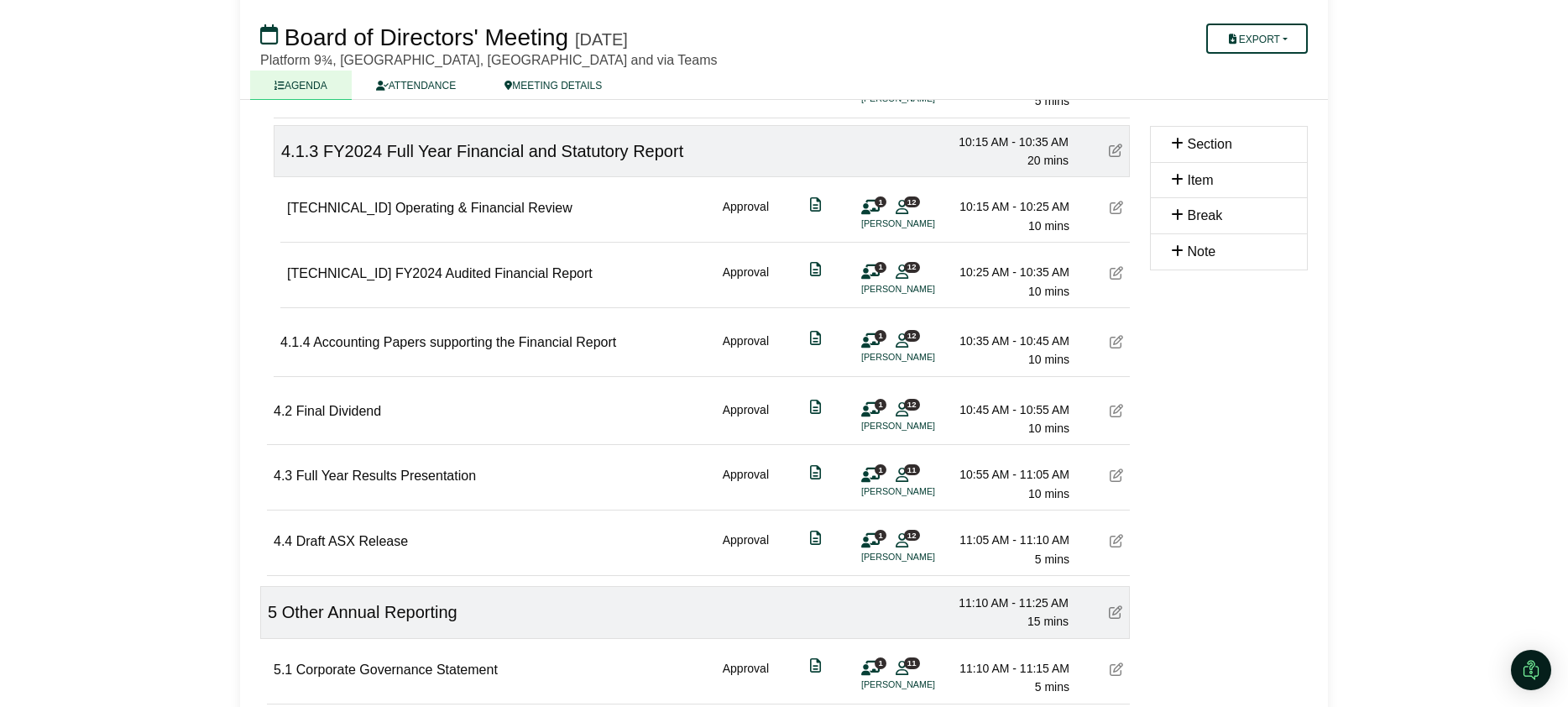 click on "1       12 [PERSON_NAME]" at bounding box center (886, 280) 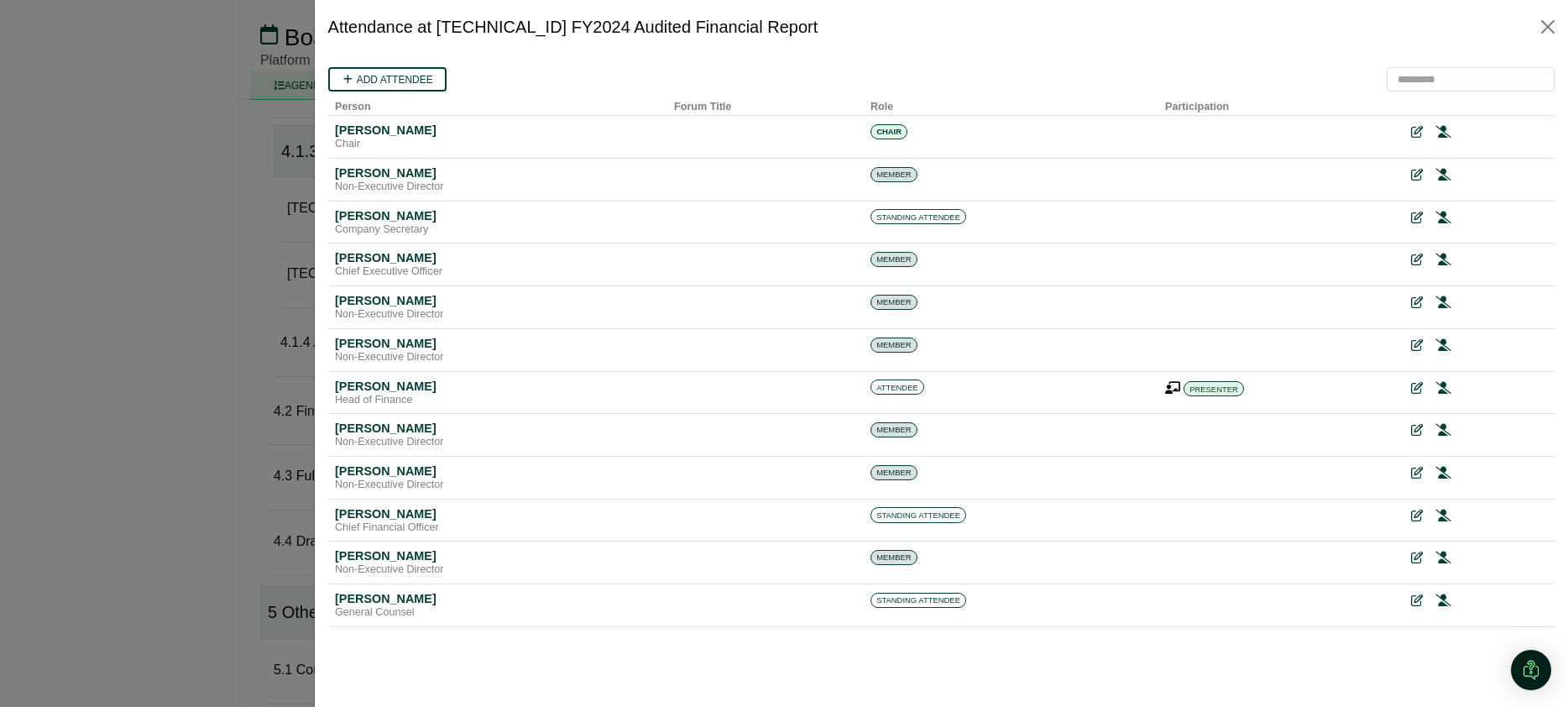 scroll, scrollTop: 0, scrollLeft: 0, axis: both 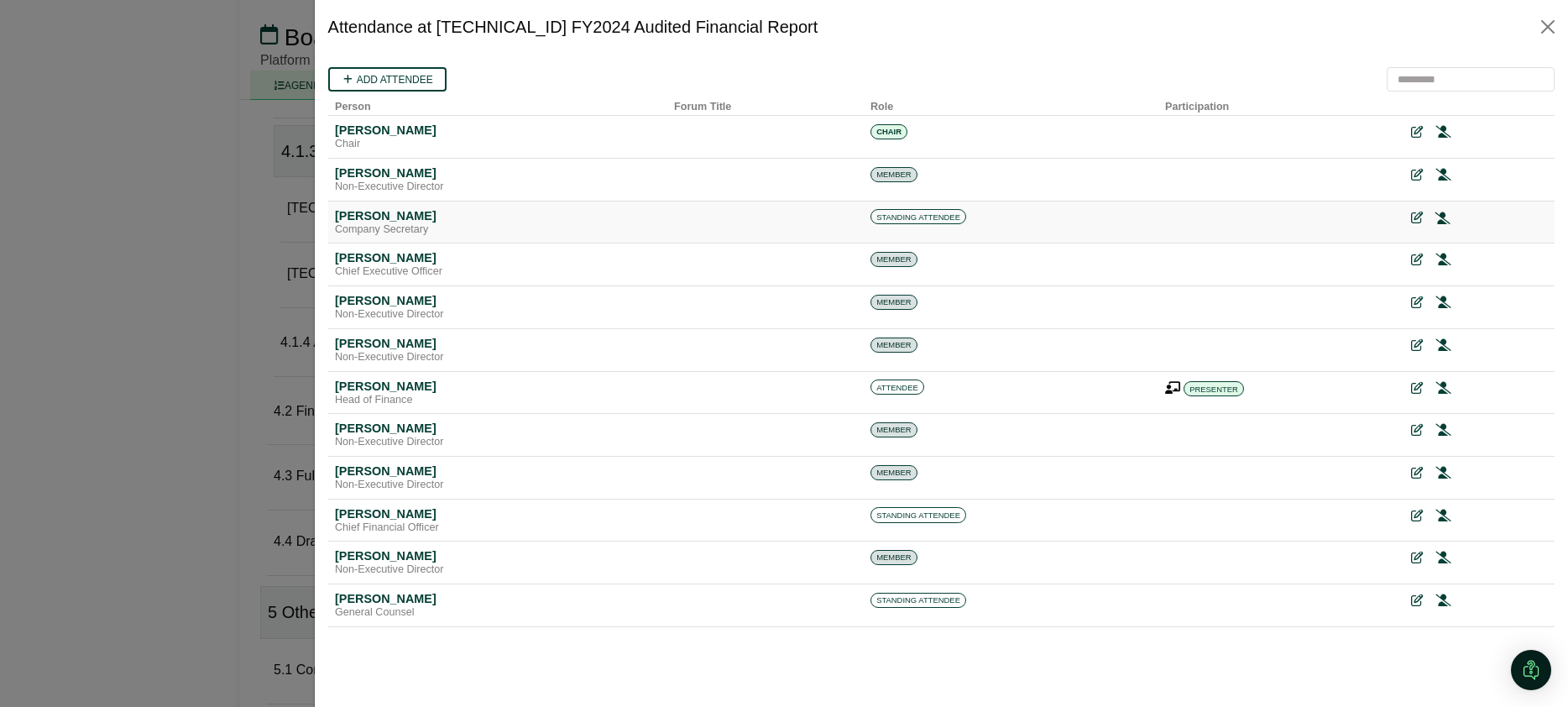click at bounding box center [1442, 217] 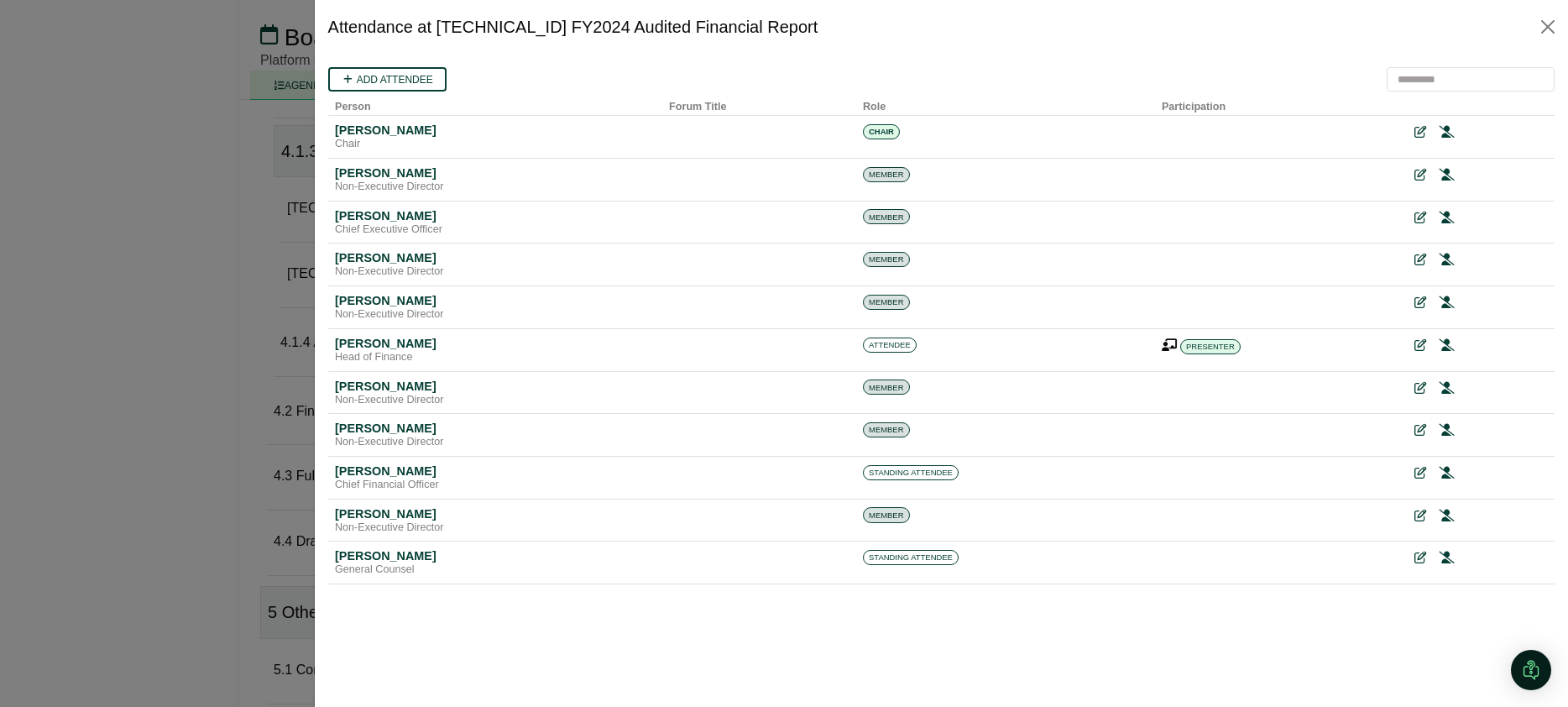 scroll, scrollTop: 0, scrollLeft: 0, axis: both 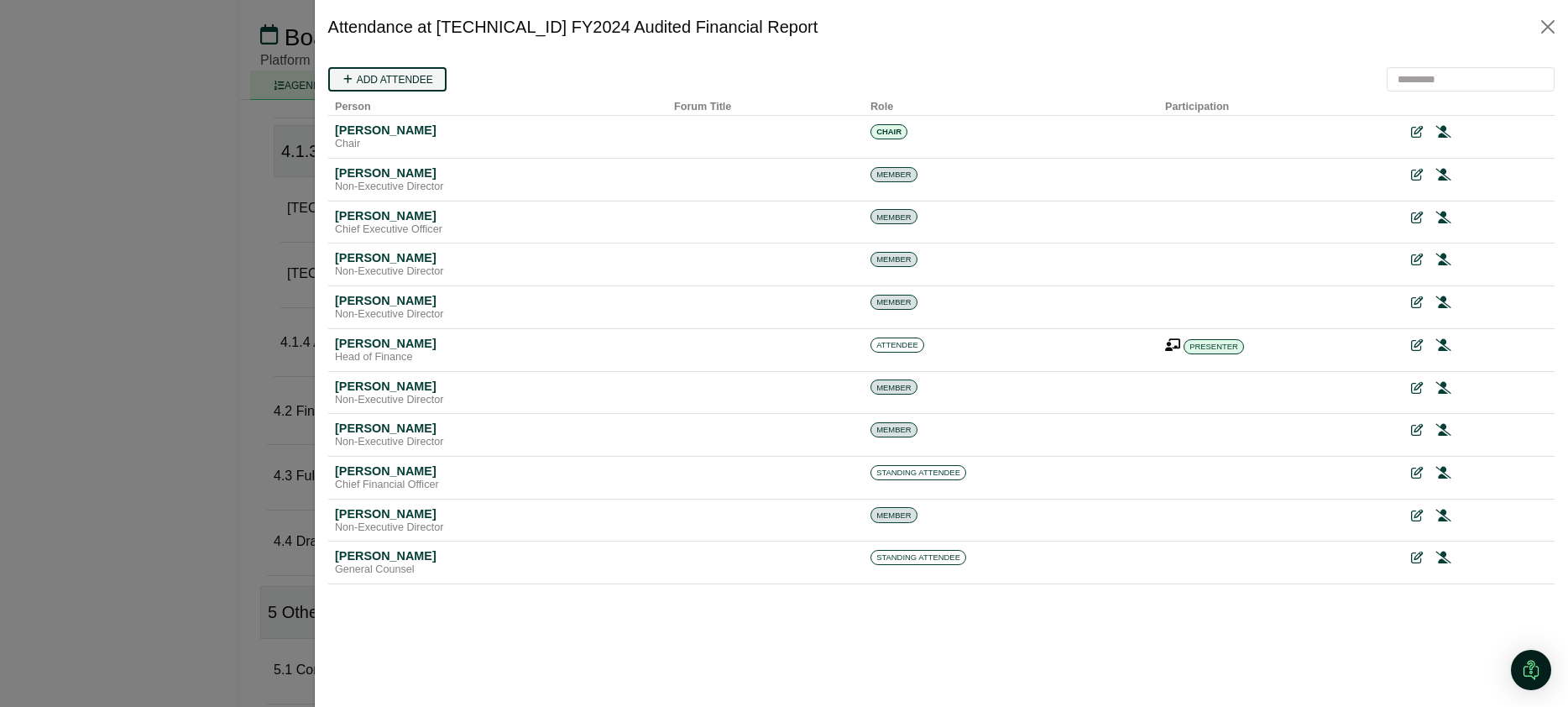 click on "Add attendee" at bounding box center [386, 79] 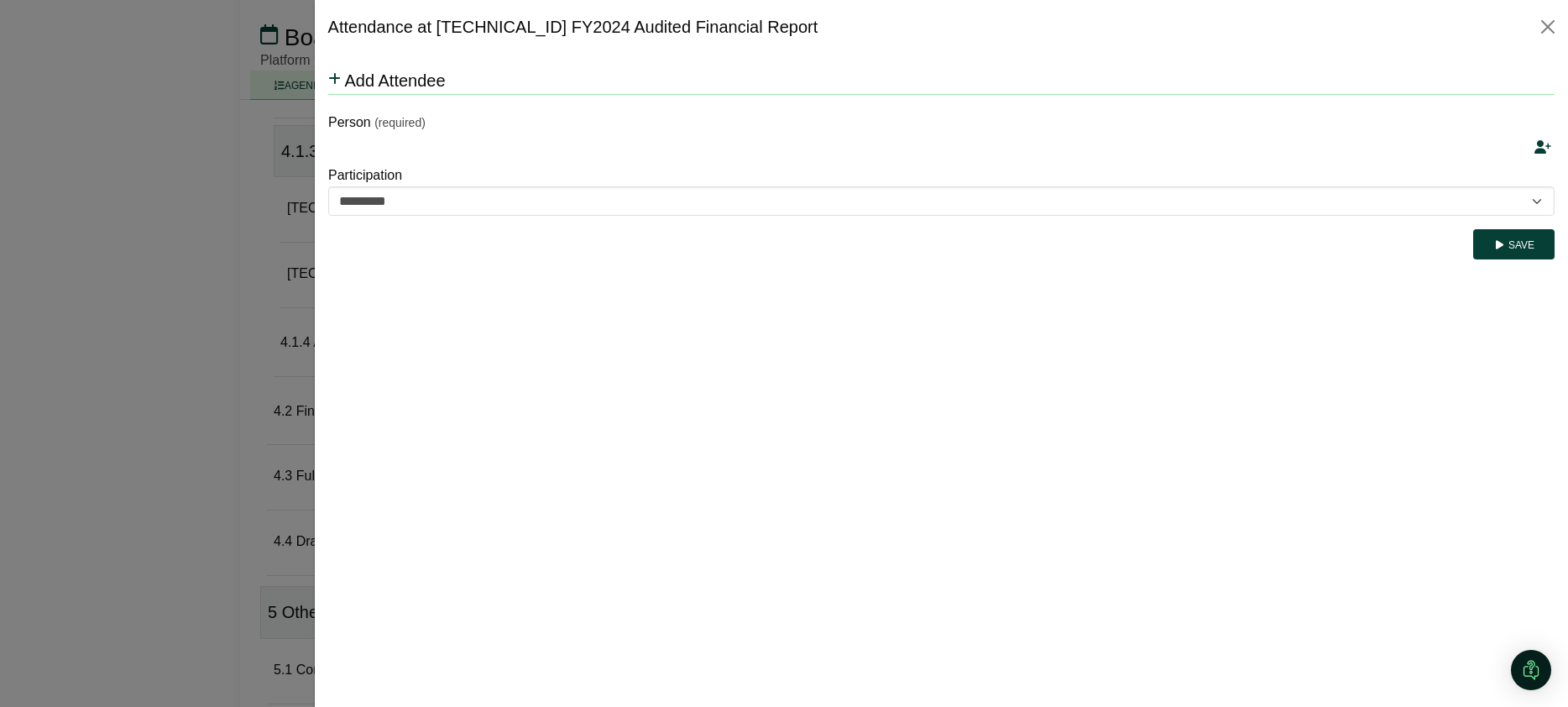 scroll, scrollTop: 0, scrollLeft: 0, axis: both 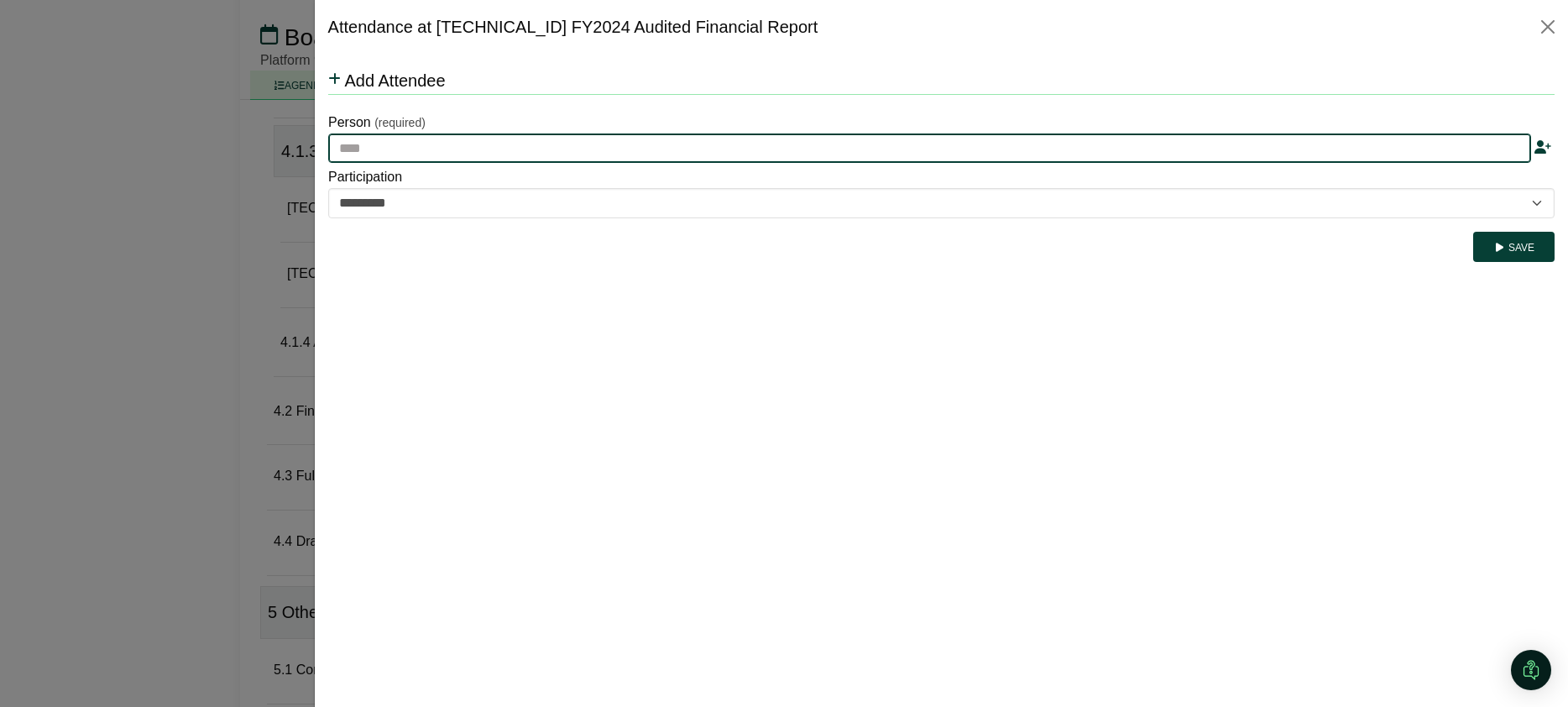 click at bounding box center (928, 149) 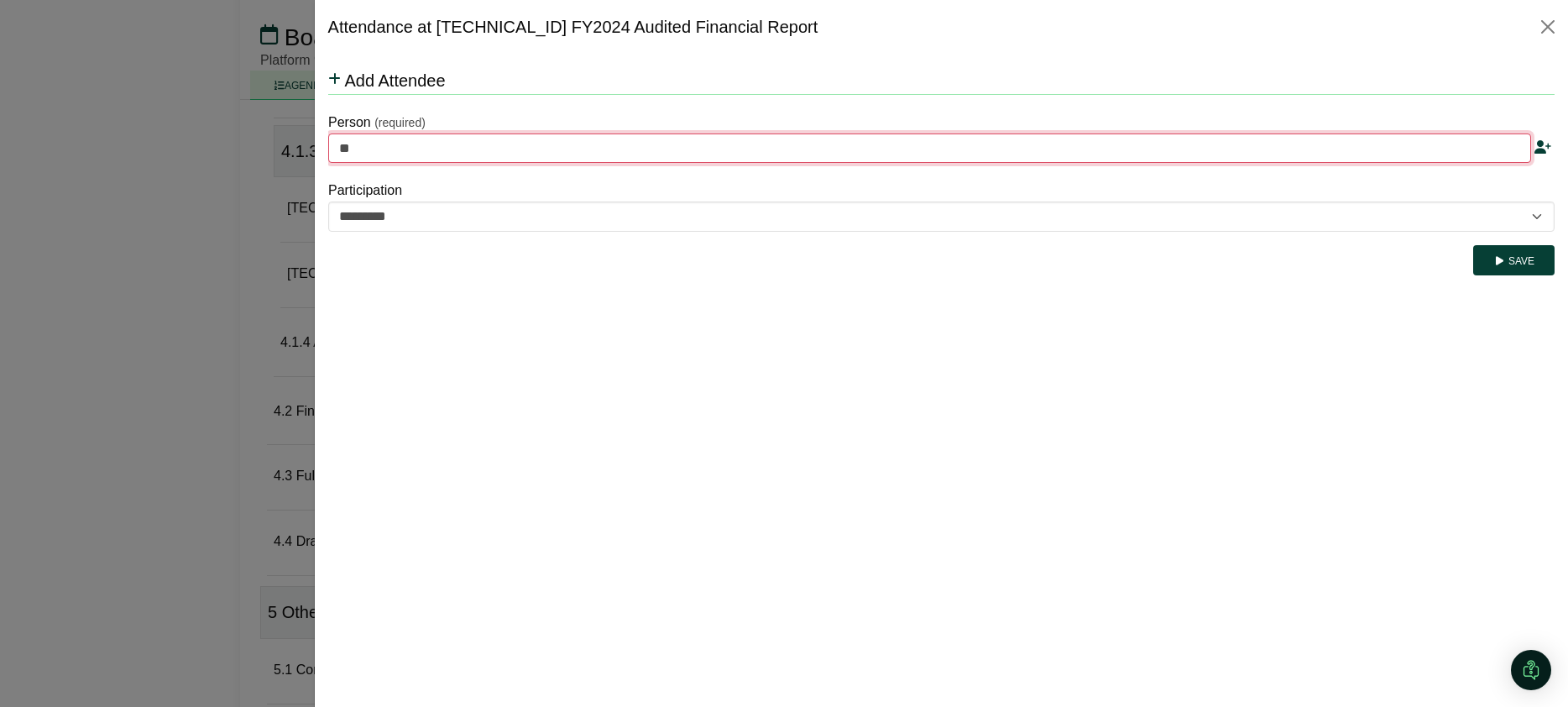 type on "***" 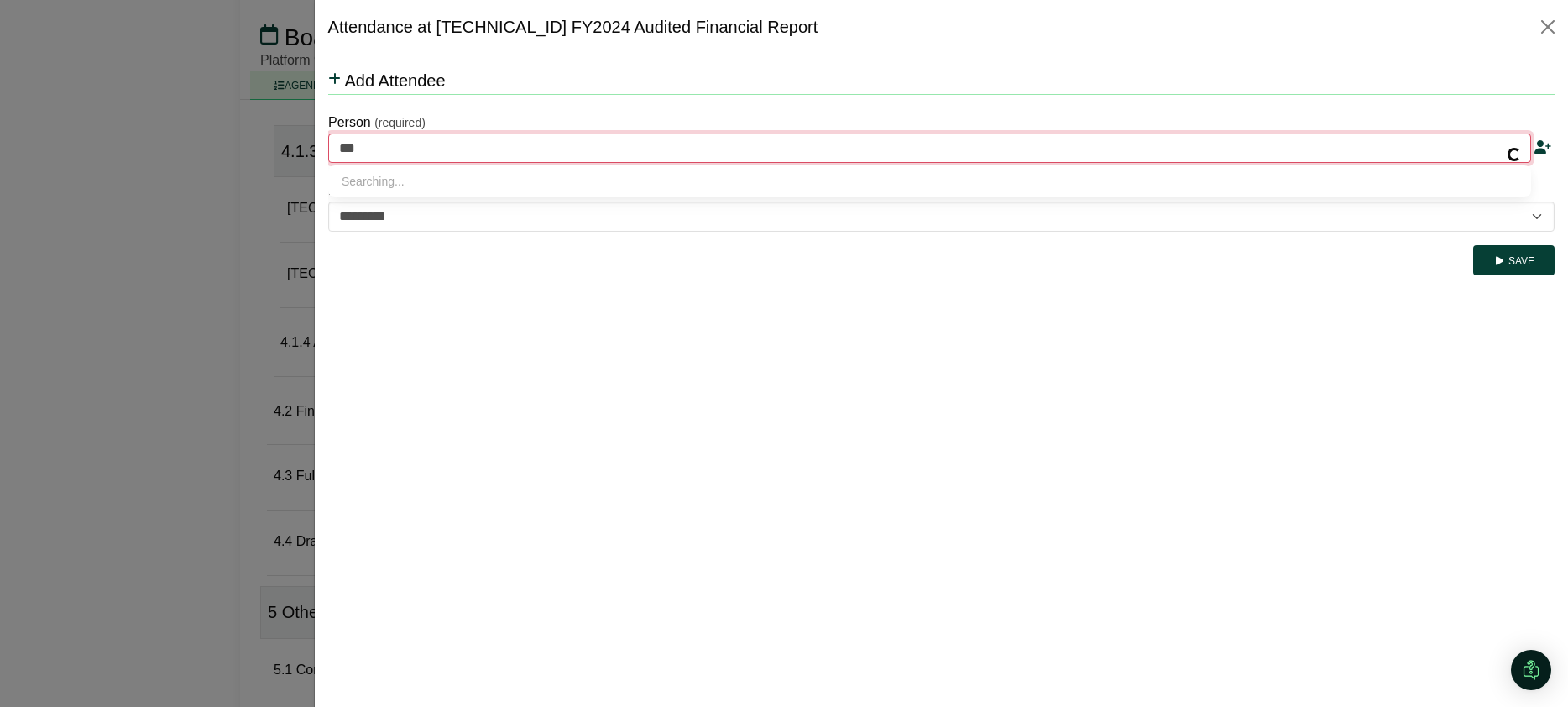 type on "**********" 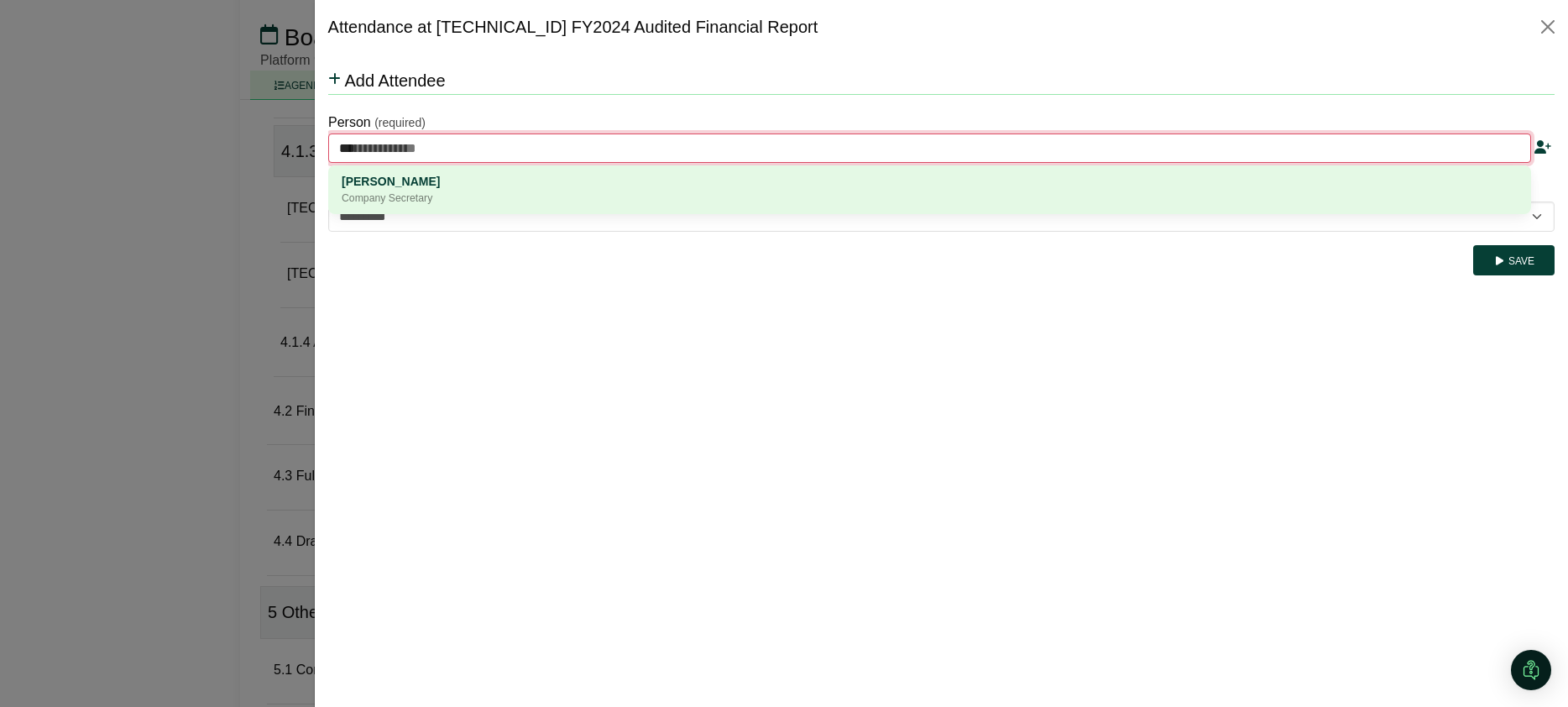 click on "Company Secretary" at bounding box center [928, 199] 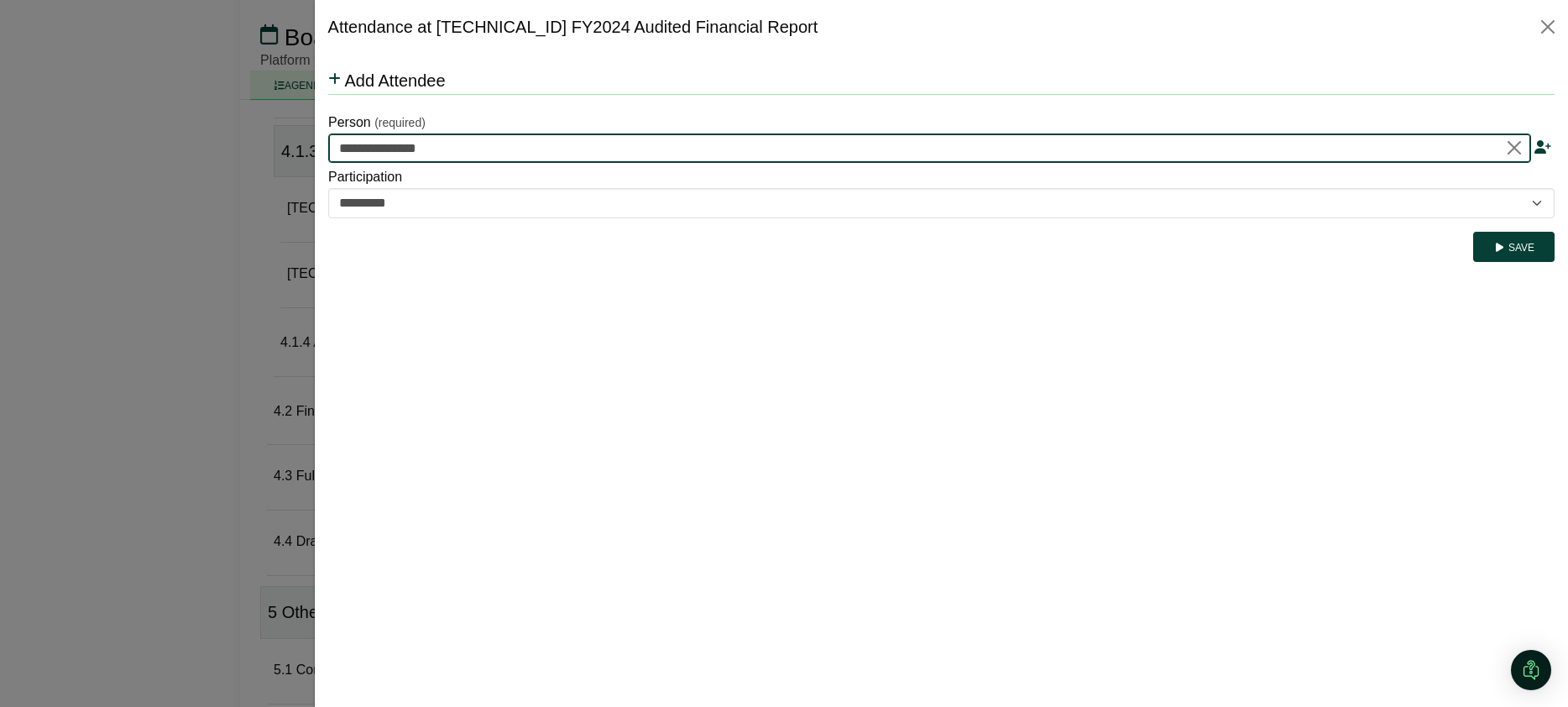 type on "**********" 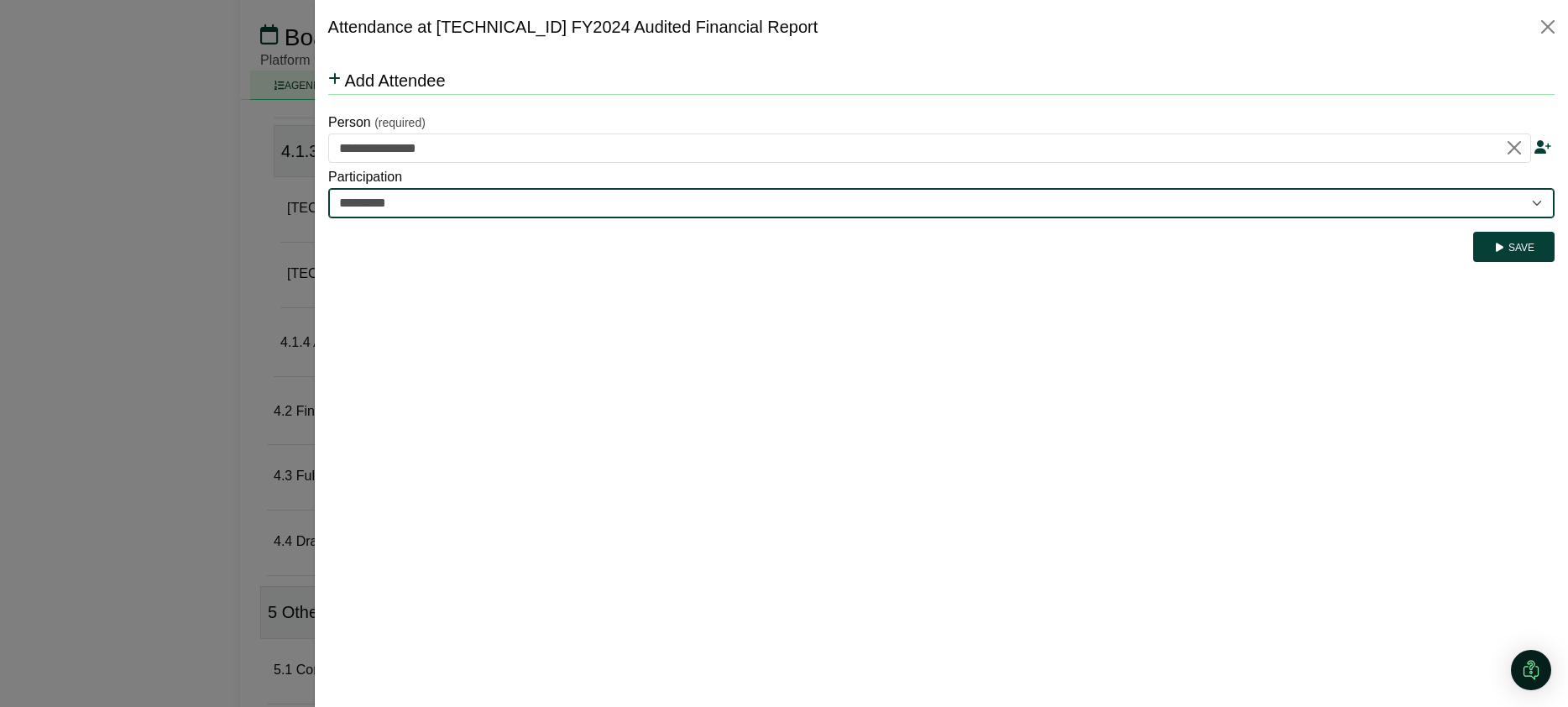 click on "*********
********" at bounding box center [940, 203] 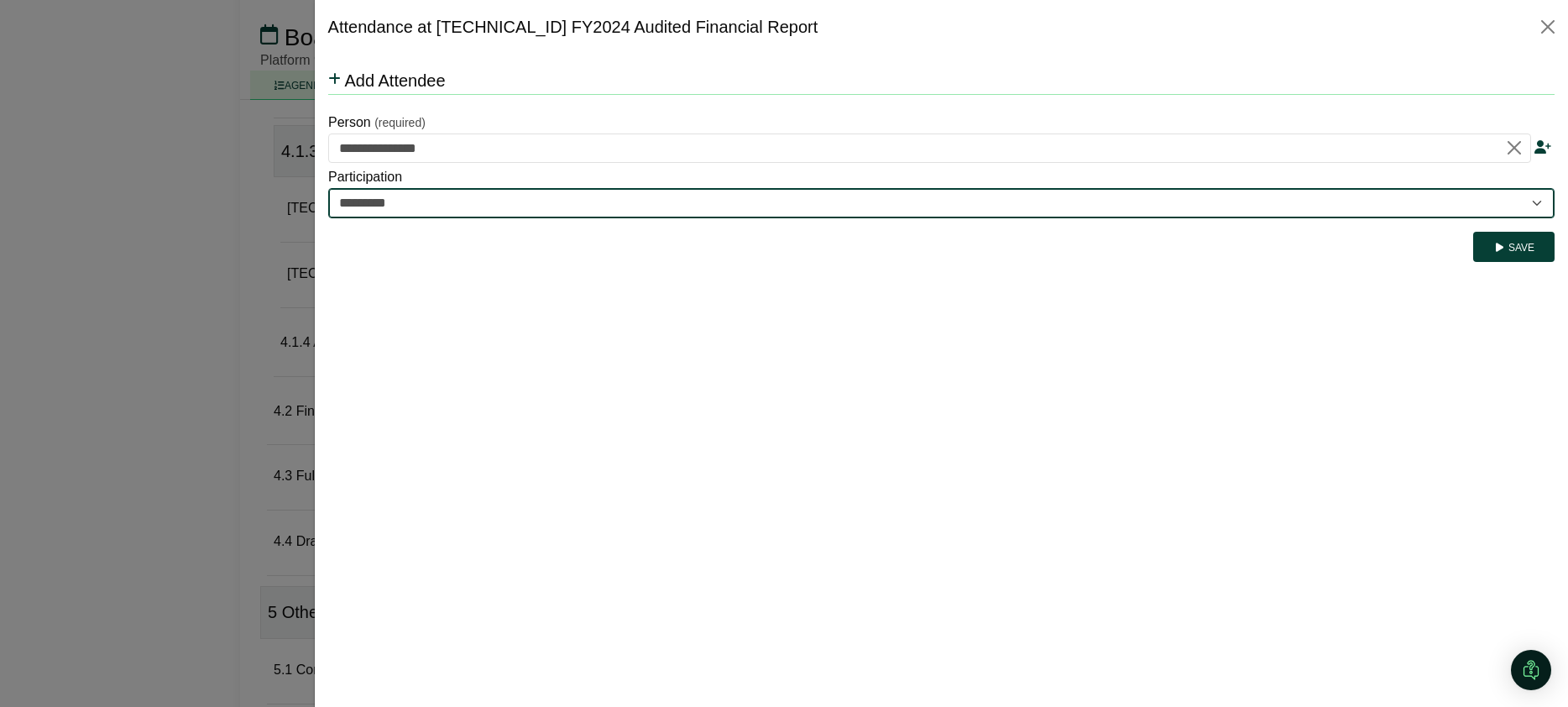 select on "********" 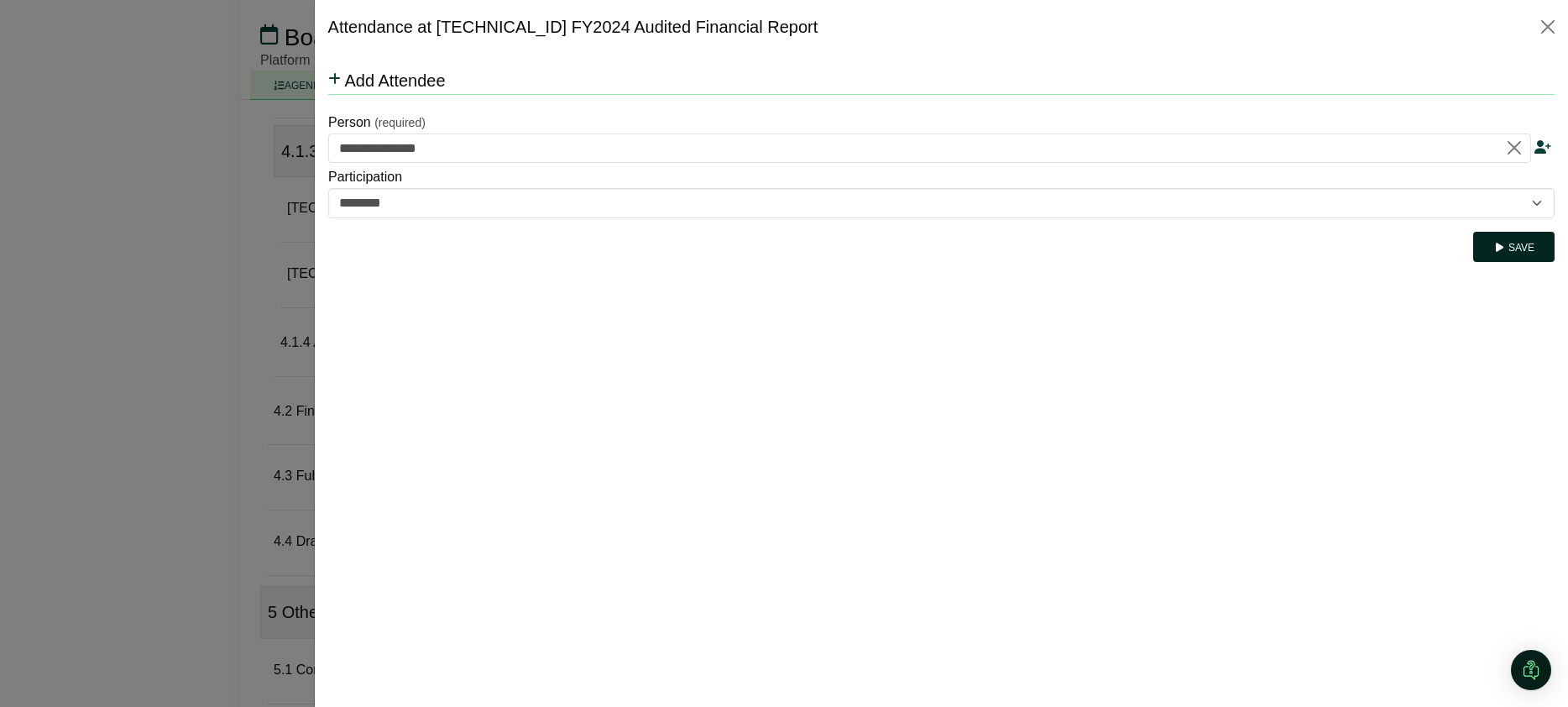 click on "Save" at bounding box center (1513, 247) 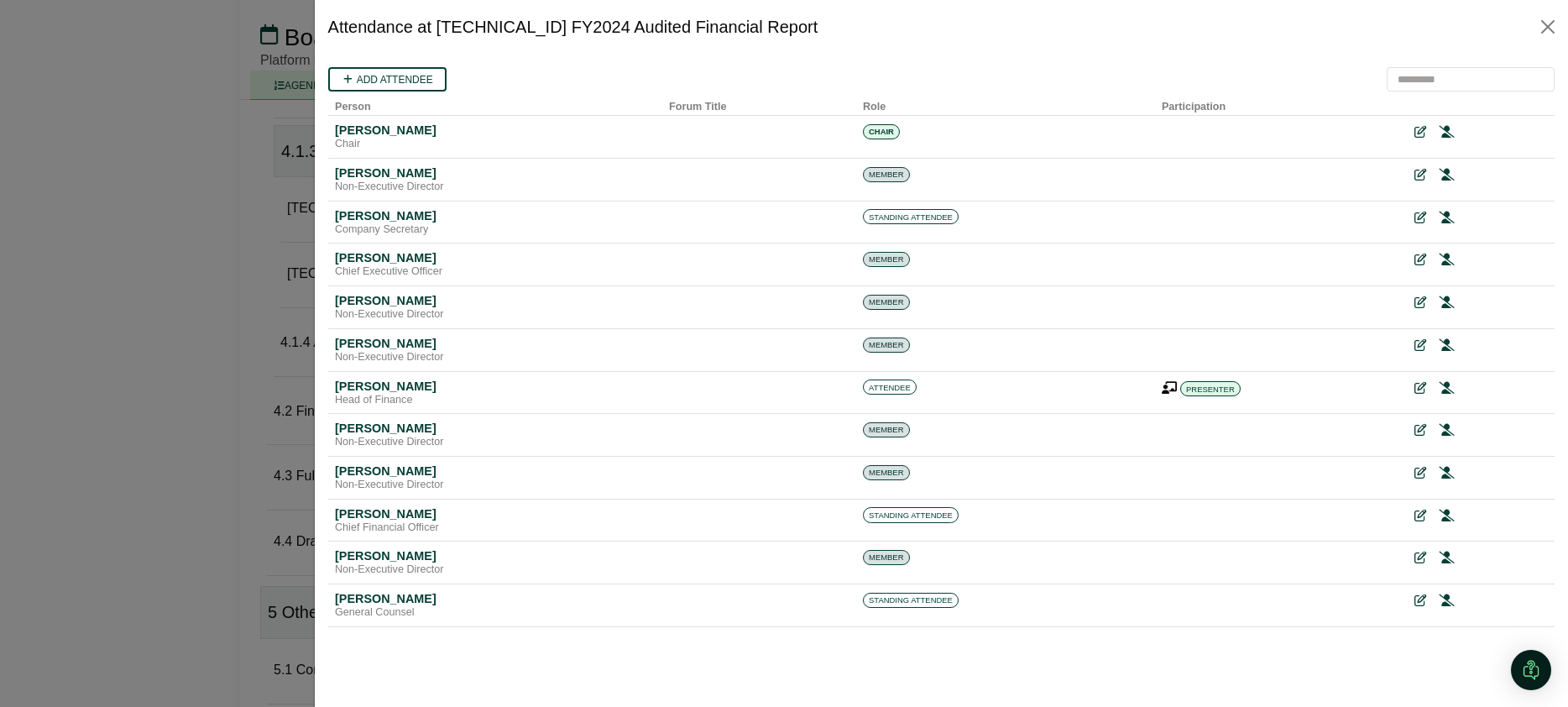scroll, scrollTop: 0, scrollLeft: 0, axis: both 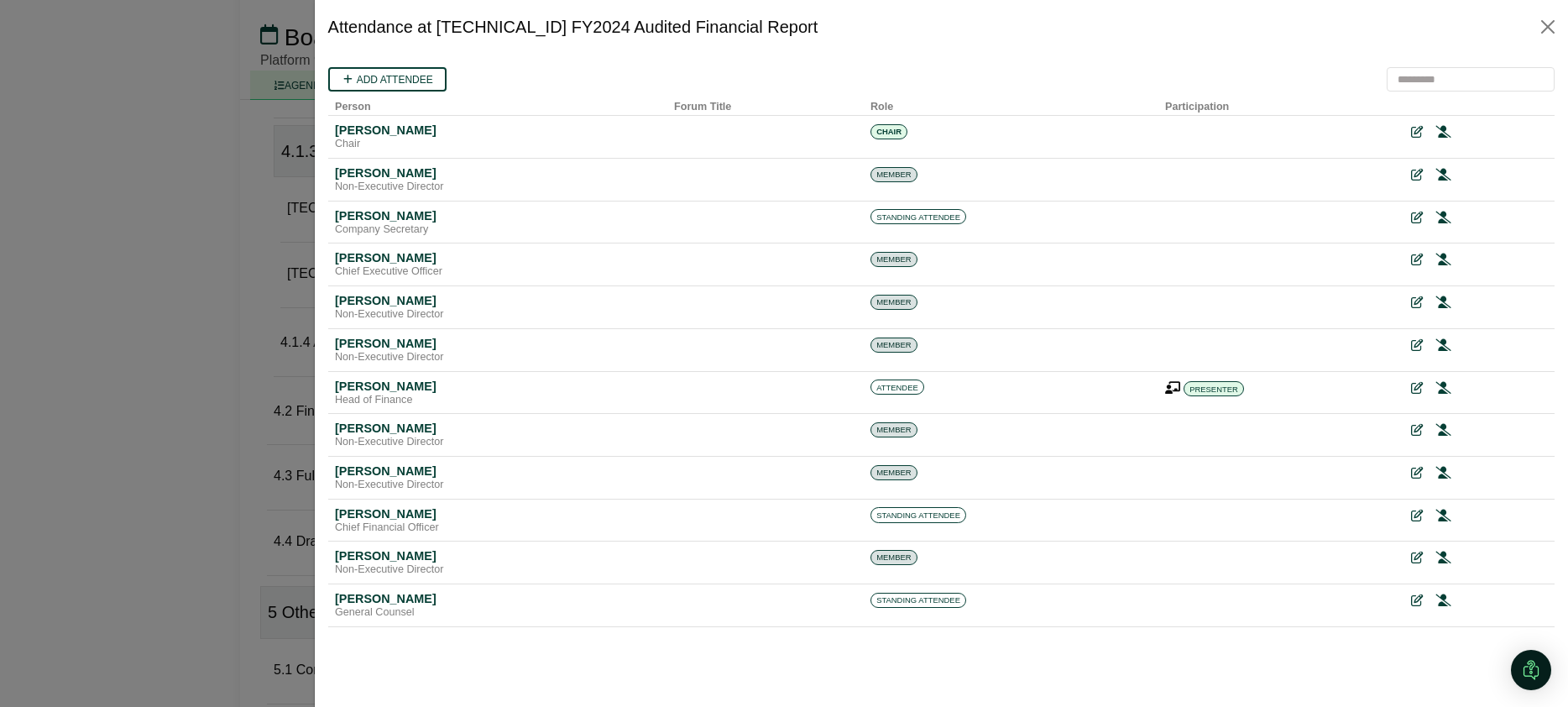 click at bounding box center [784, 354] 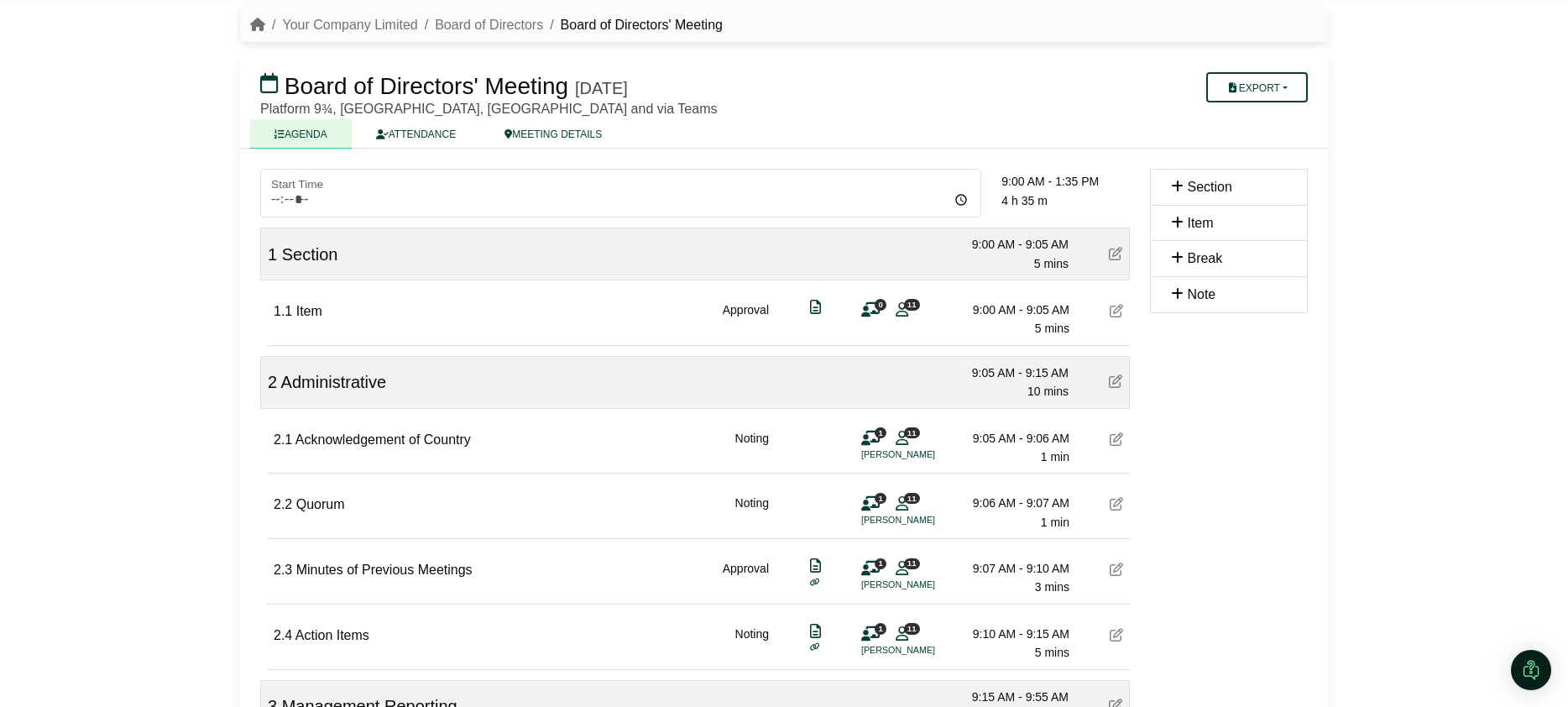 scroll, scrollTop: 0, scrollLeft: 0, axis: both 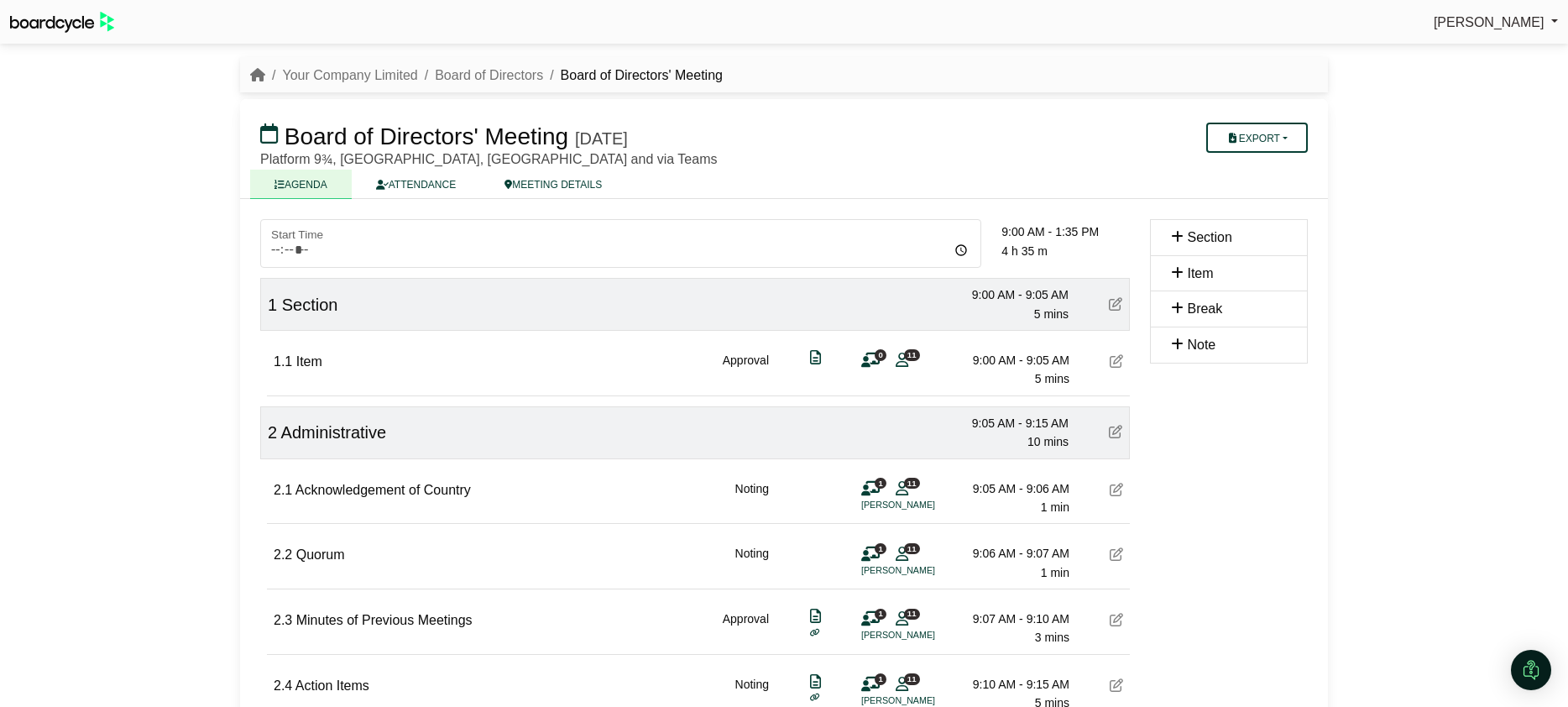 click 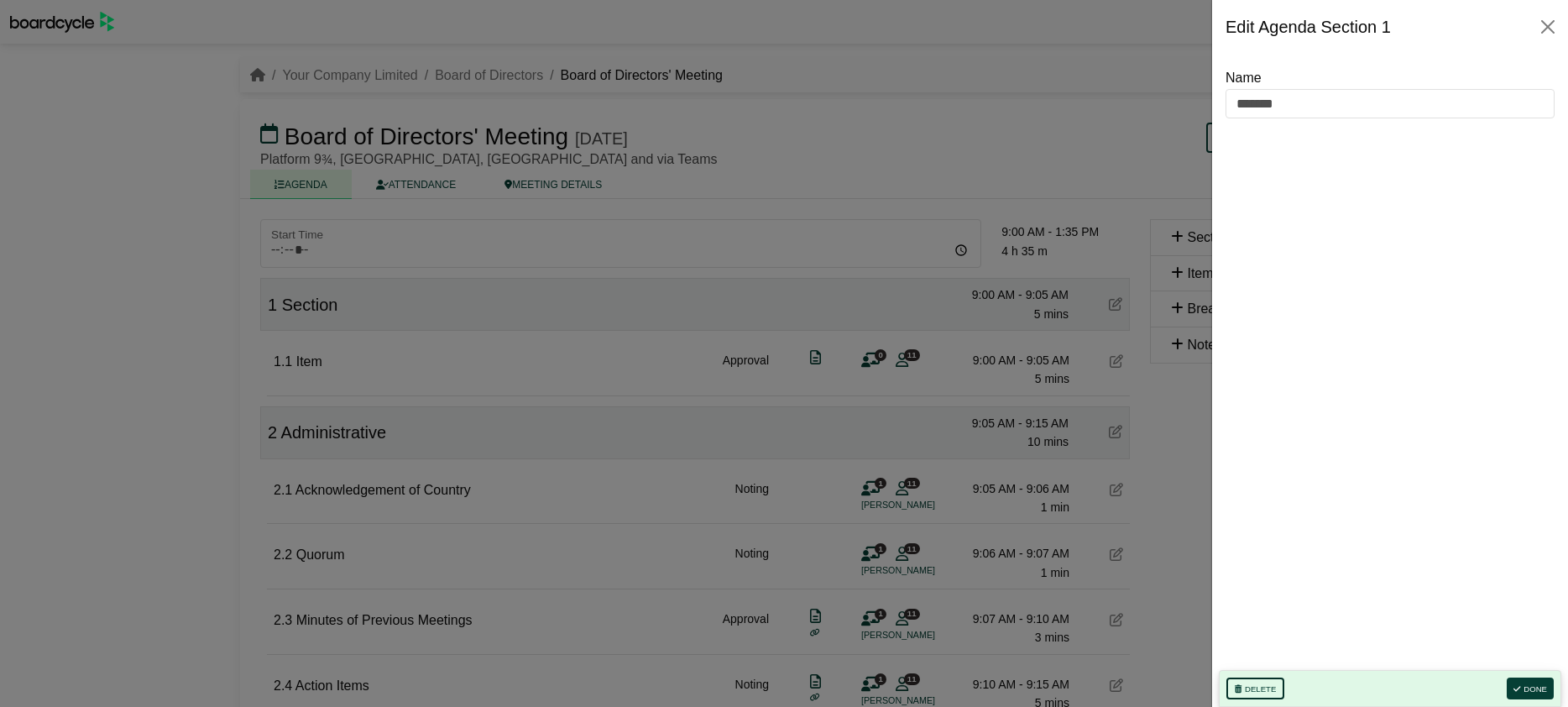 click on "Delete" at bounding box center (1255, 689) 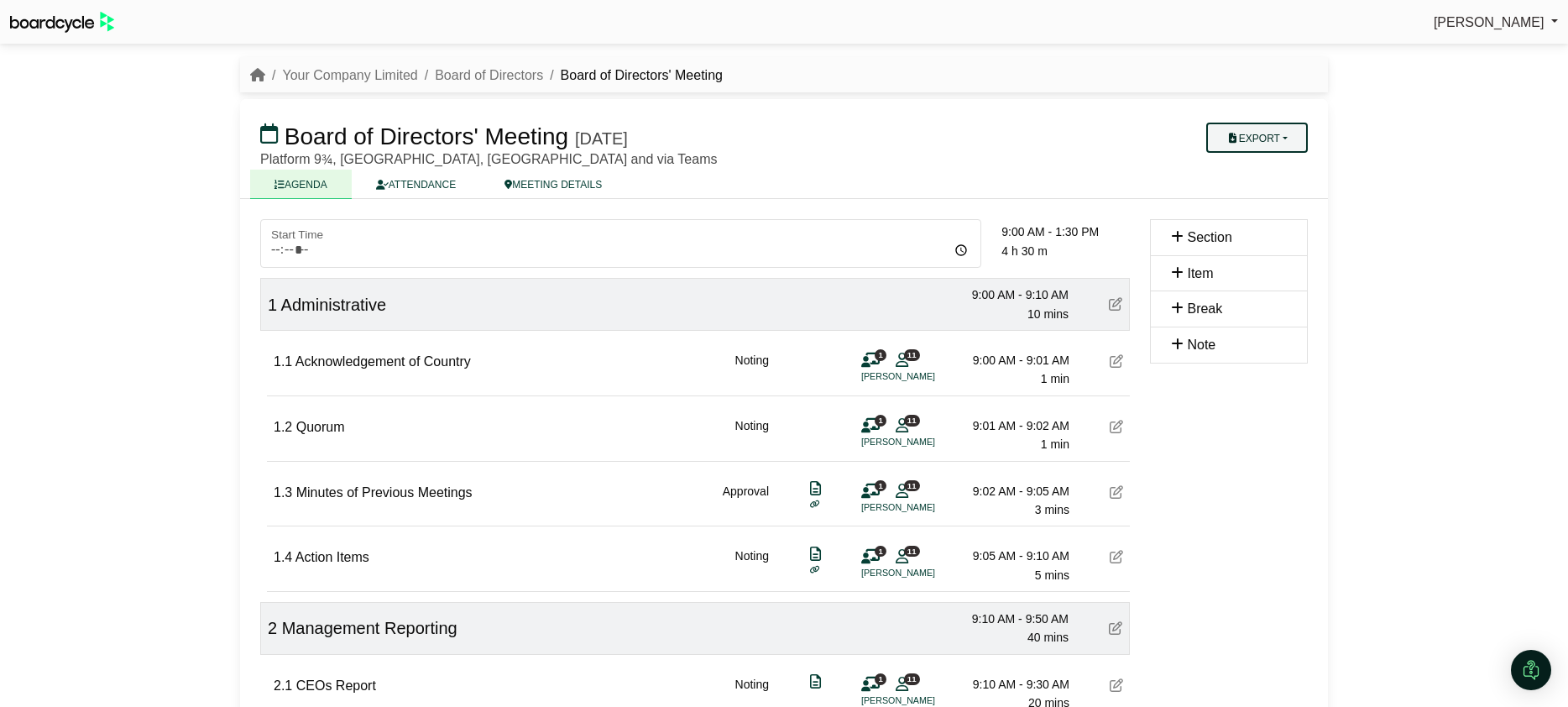 click on "Export" at bounding box center (1257, 138) 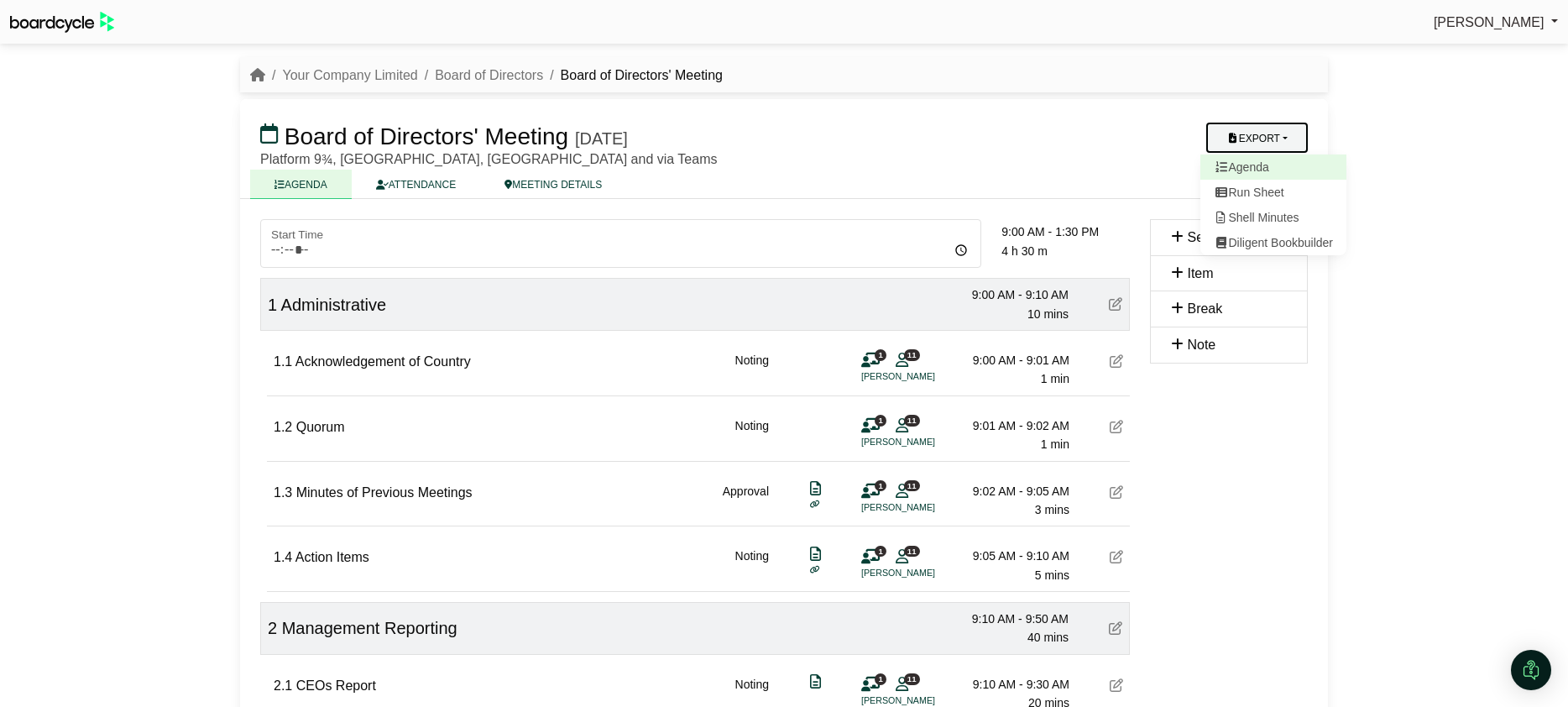 click on "Agenda" at bounding box center (1273, 167) 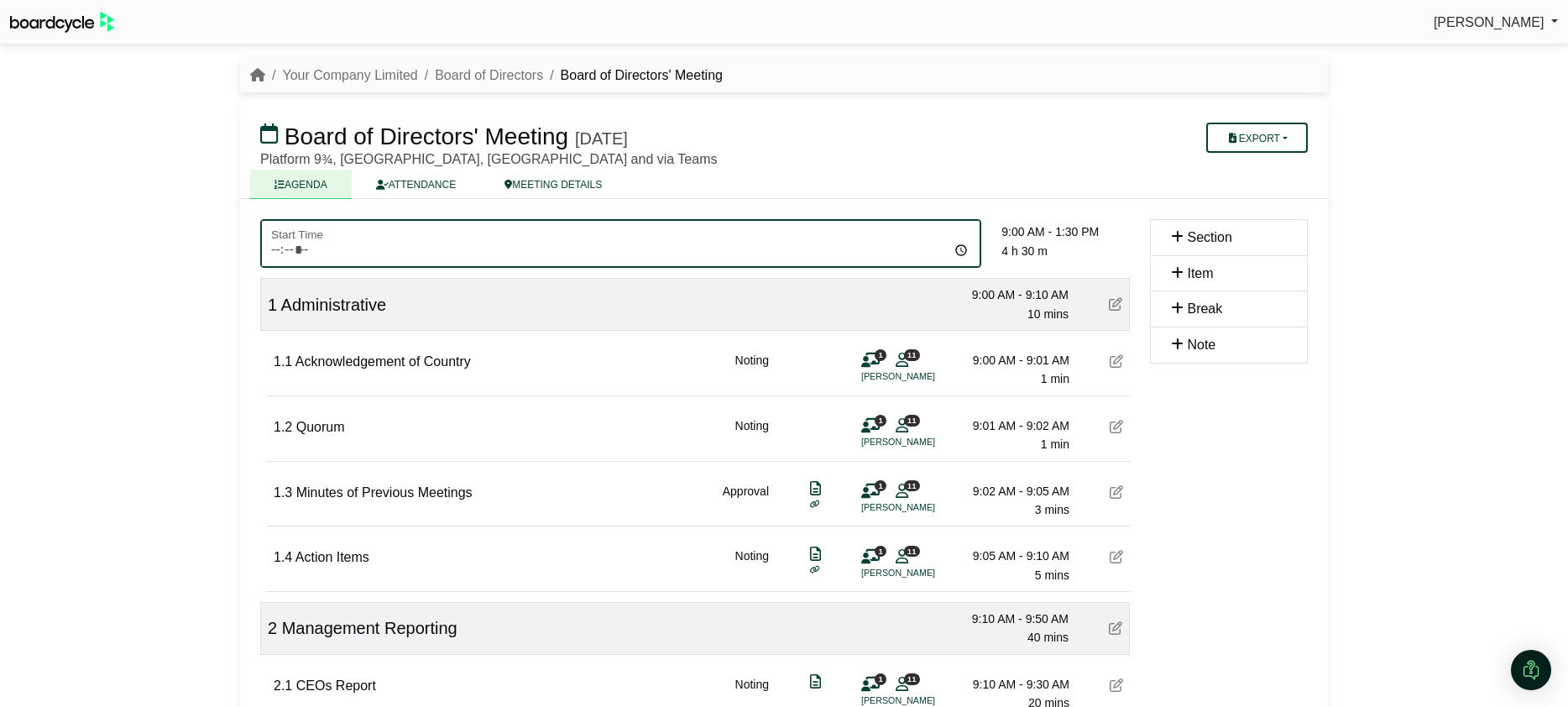 click on "*****" 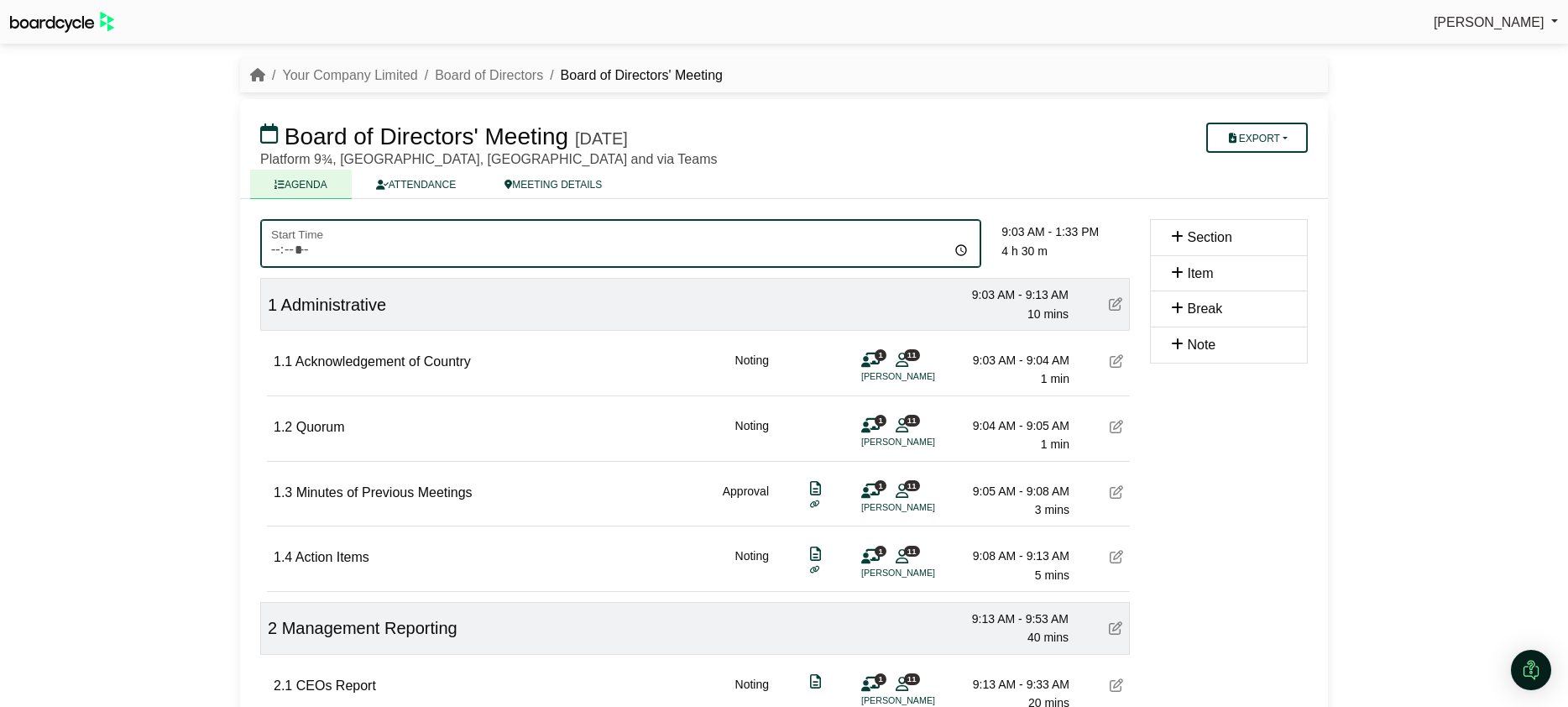 type on "*****" 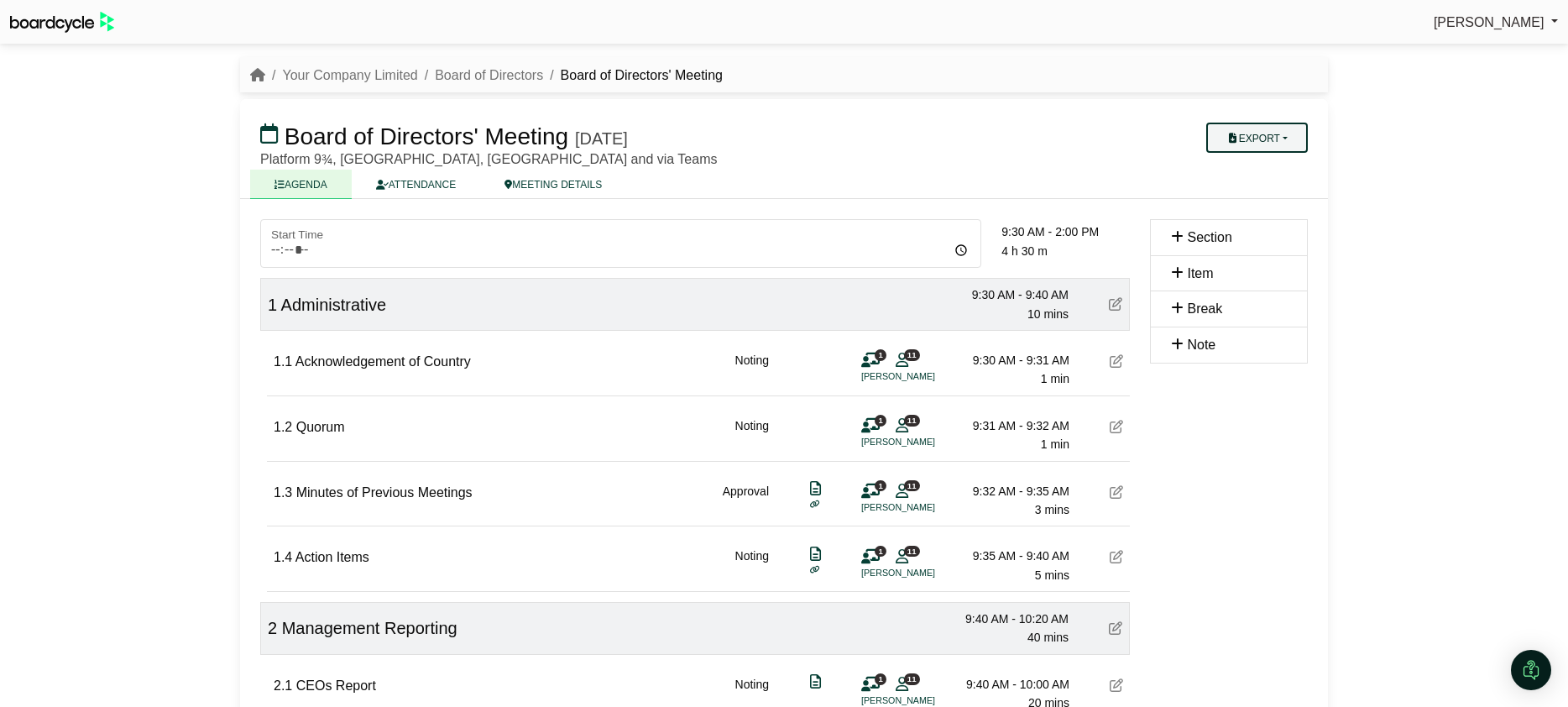 click on "Export" at bounding box center (1257, 138) 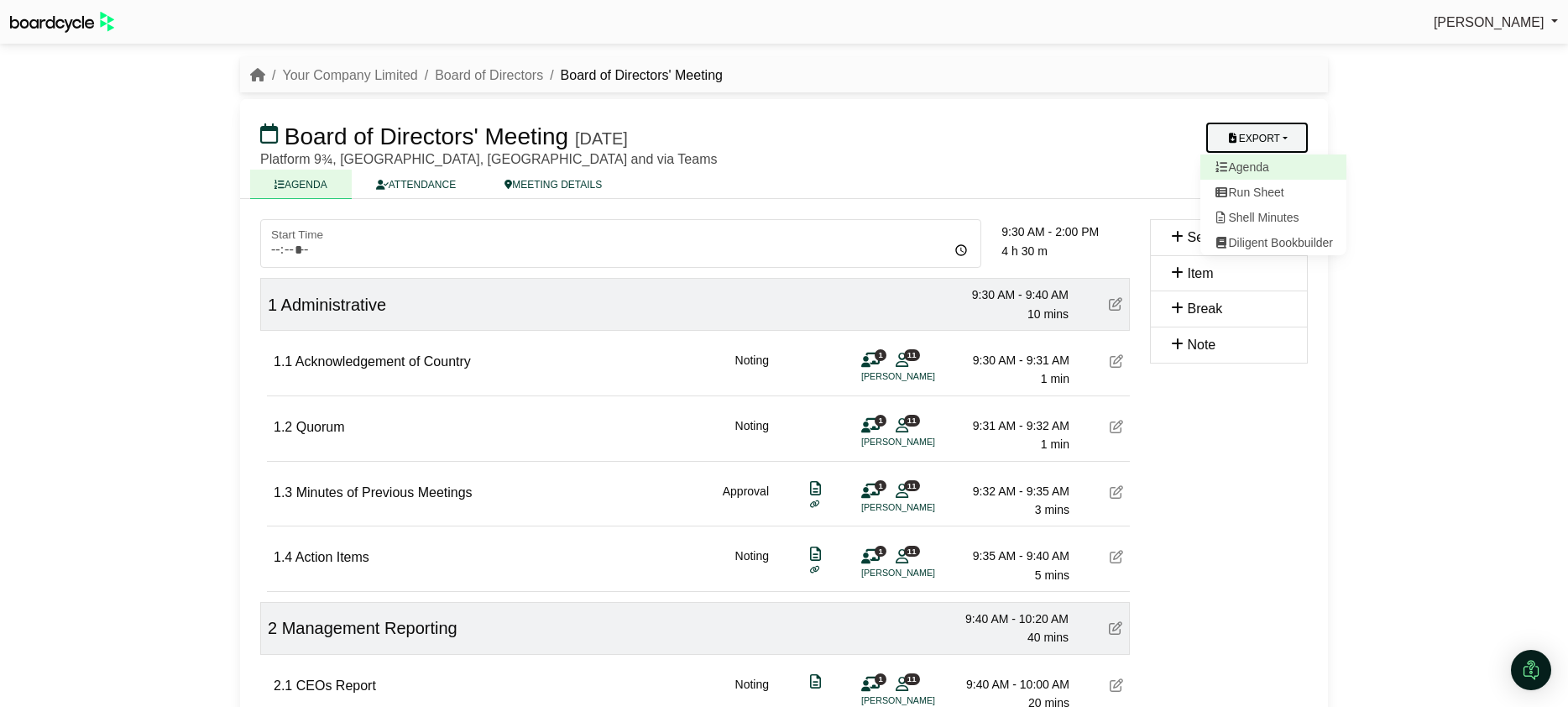 click on "Agenda" at bounding box center [1273, 167] 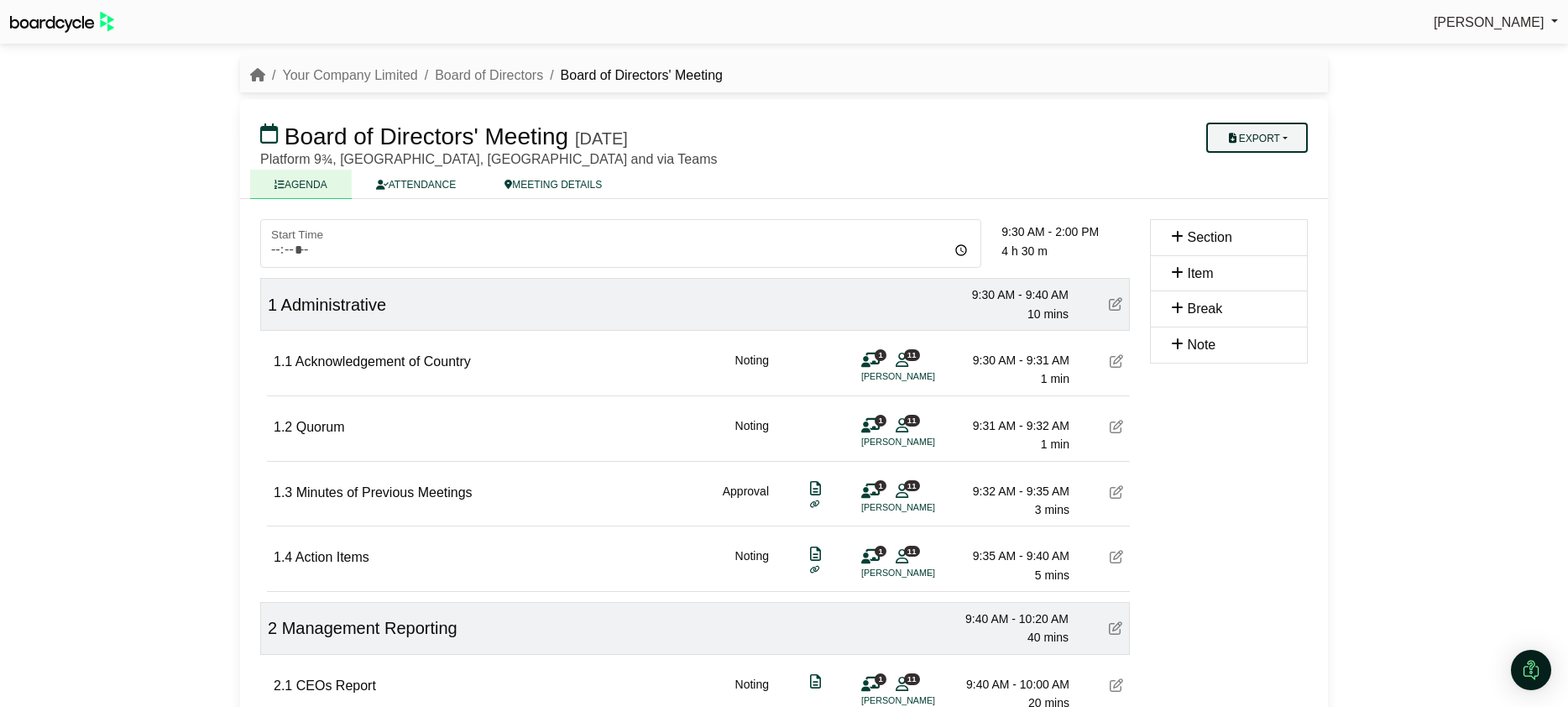 click on "Export" at bounding box center [1257, 138] 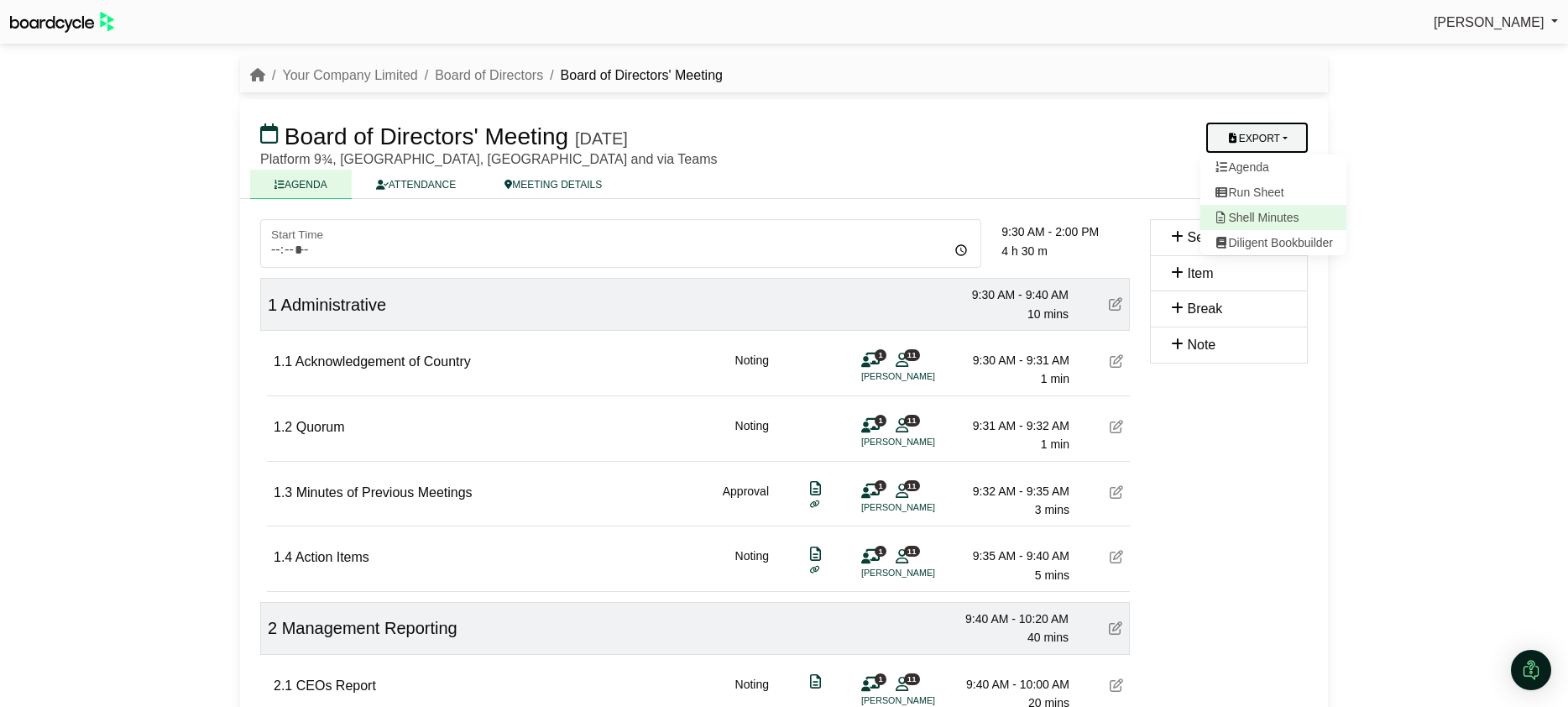 click on "Shell Minutes" at bounding box center [1273, 217] 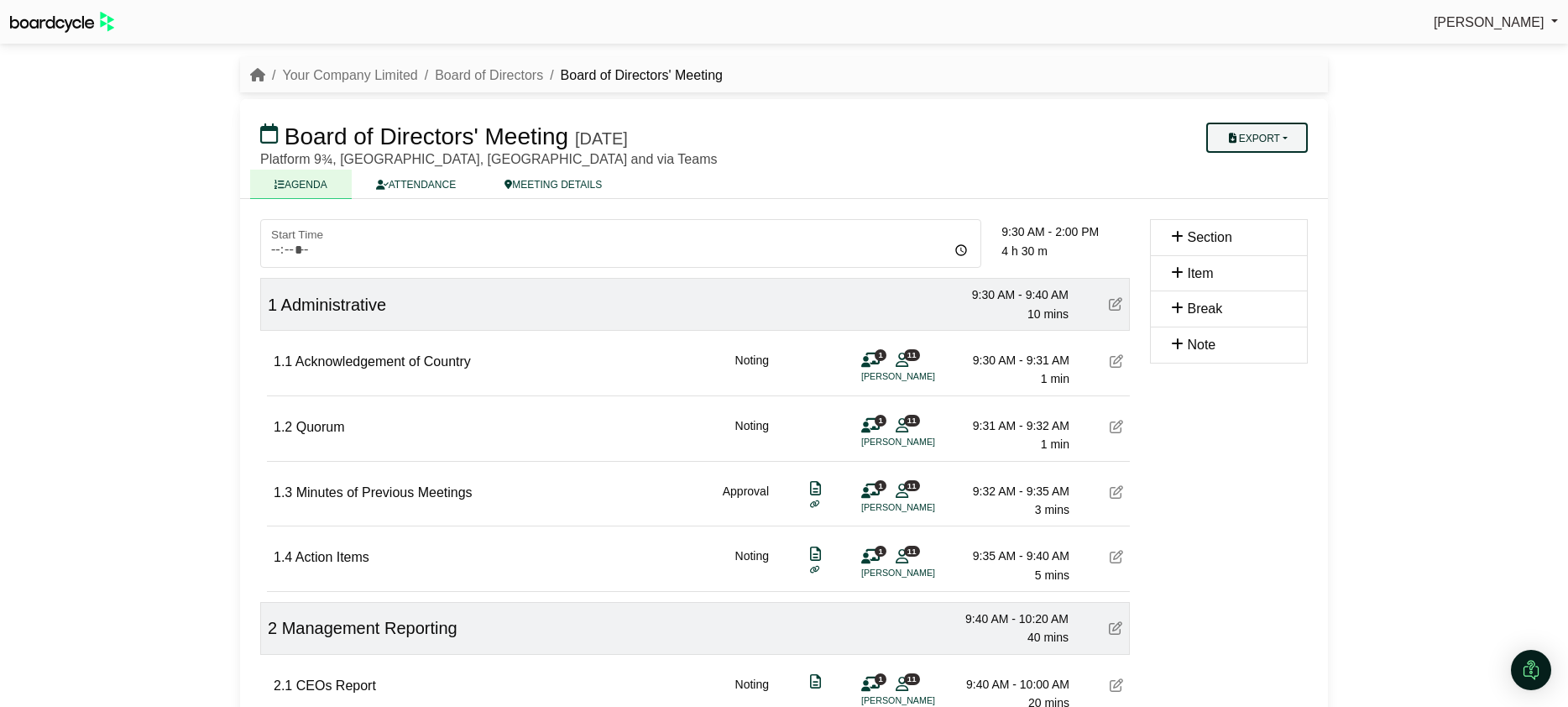 click on "Export" at bounding box center (1257, 138) 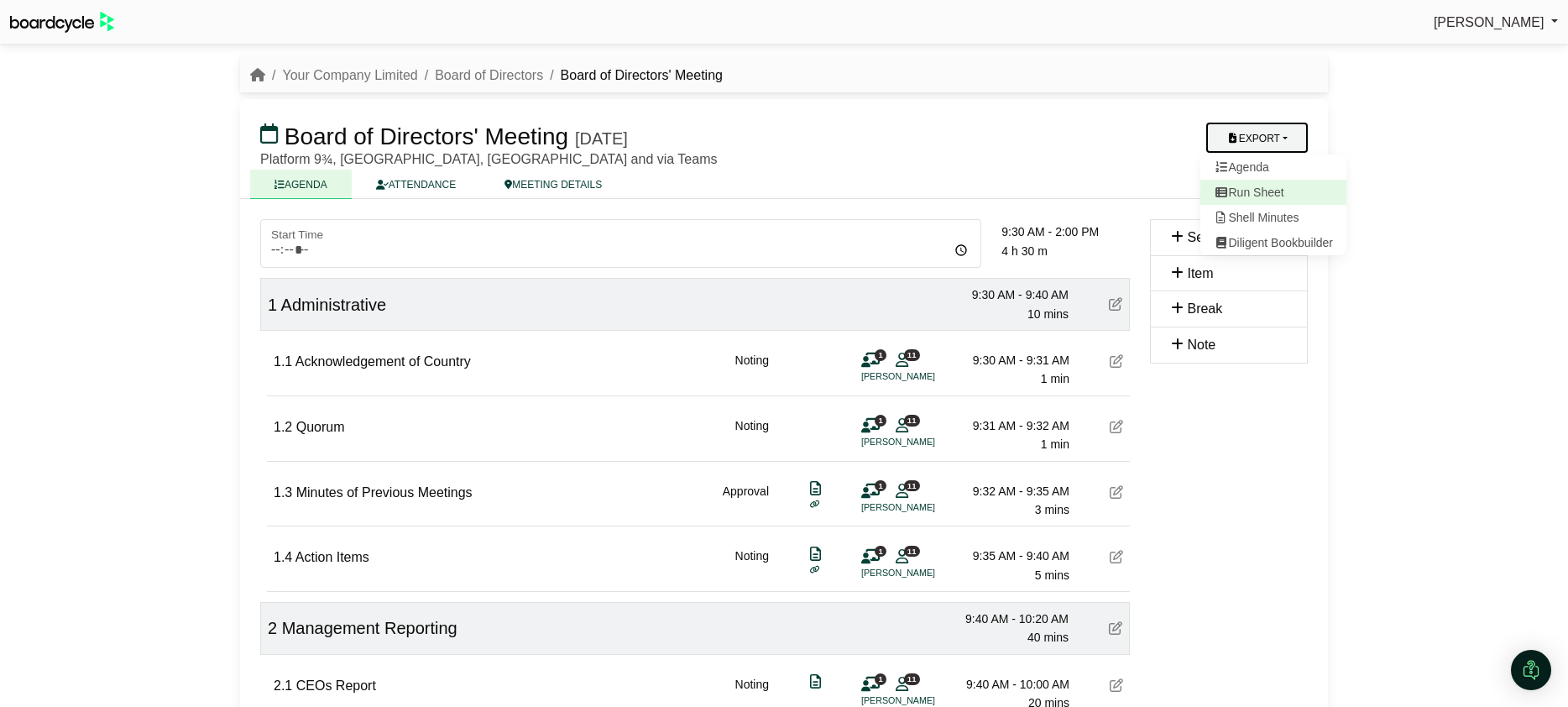click on "Run Sheet" at bounding box center (1273, 192) 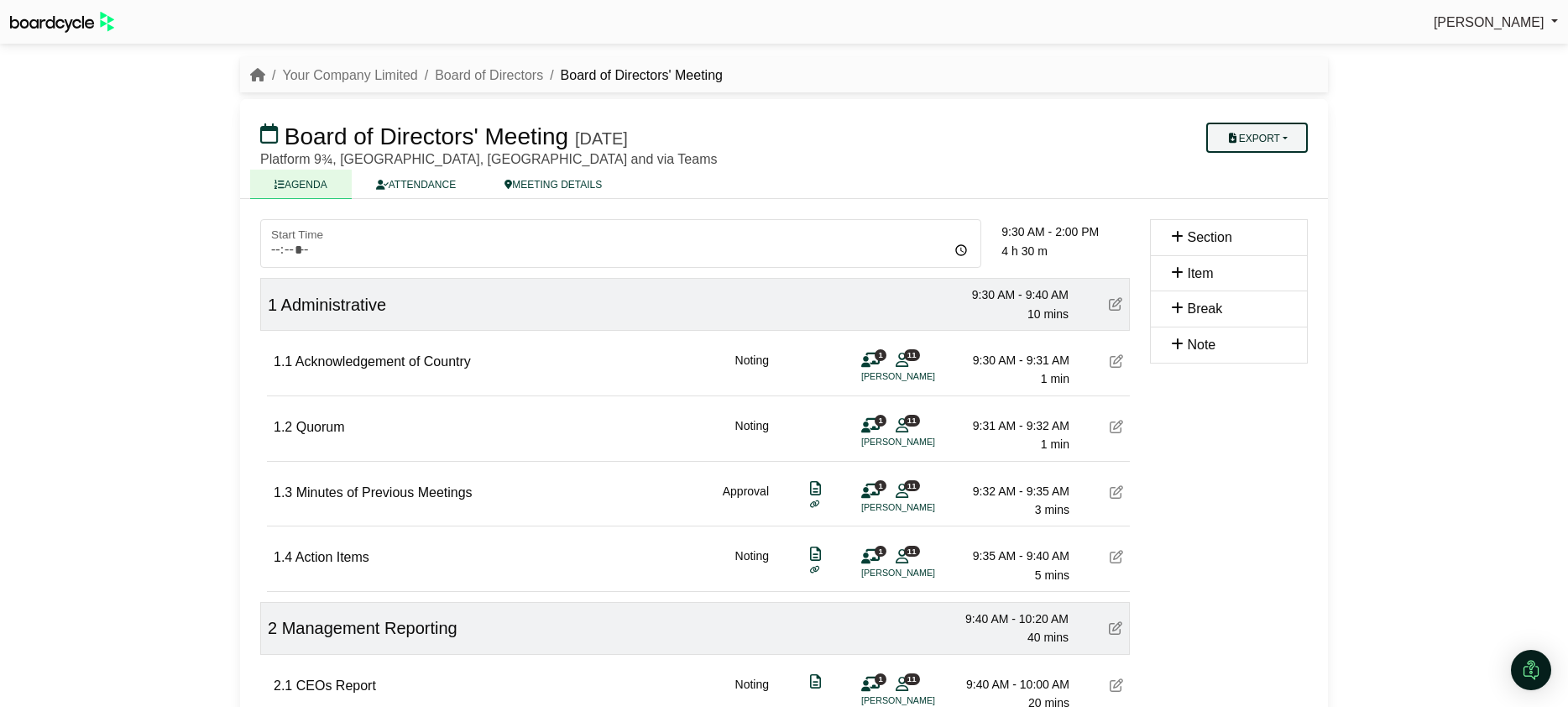 click on "Export" at bounding box center [1257, 138] 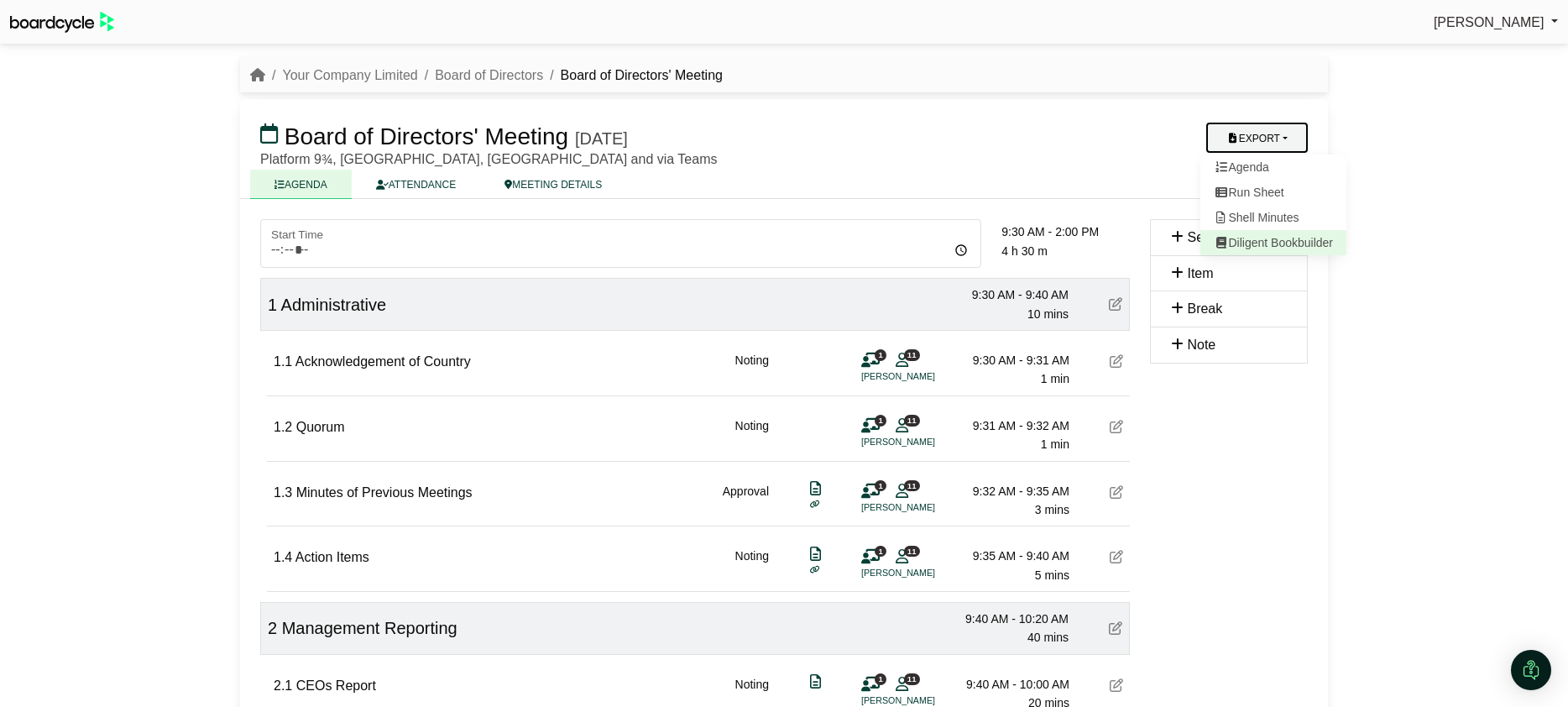click on "Diligent Bookbuilder" at bounding box center (1273, 243) 